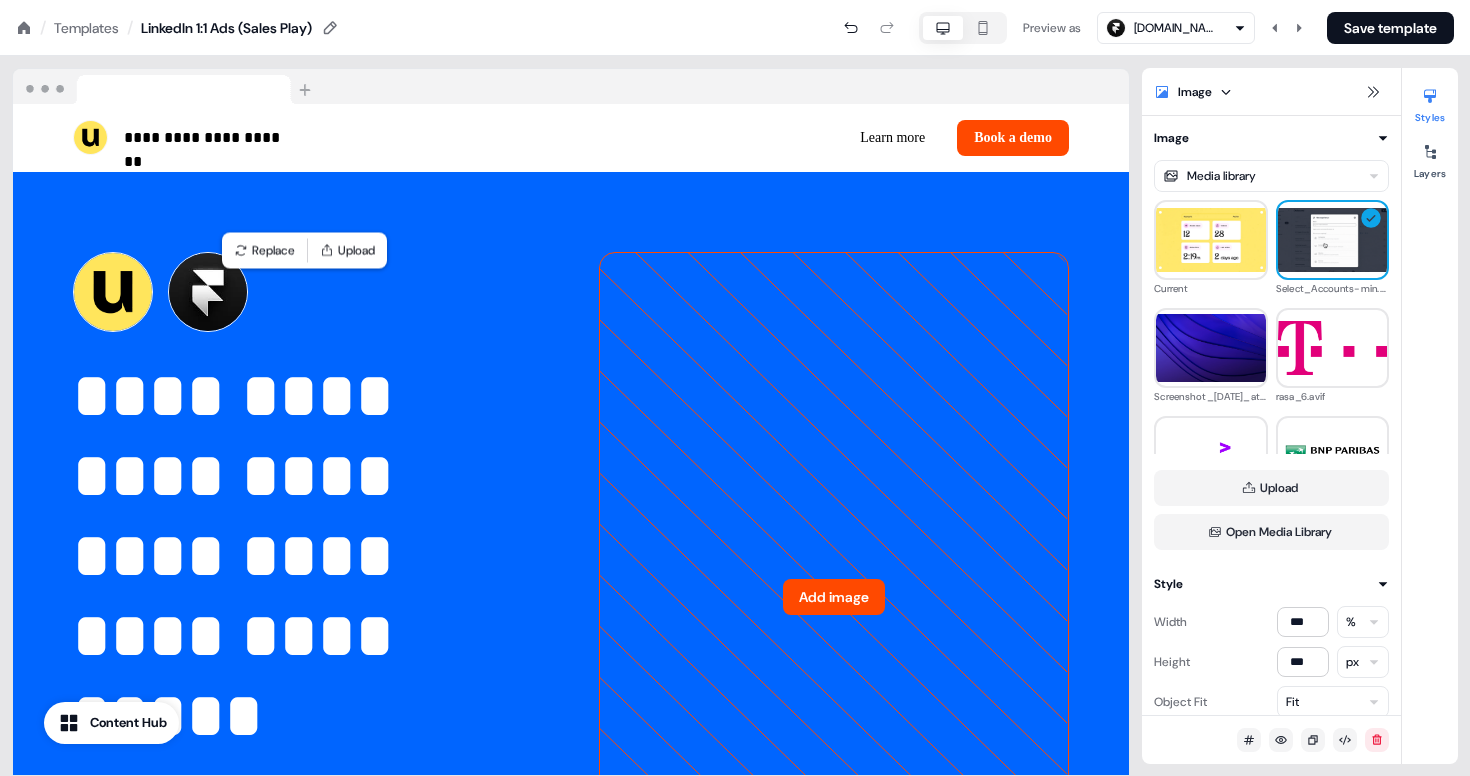 scroll, scrollTop: 0, scrollLeft: 0, axis: both 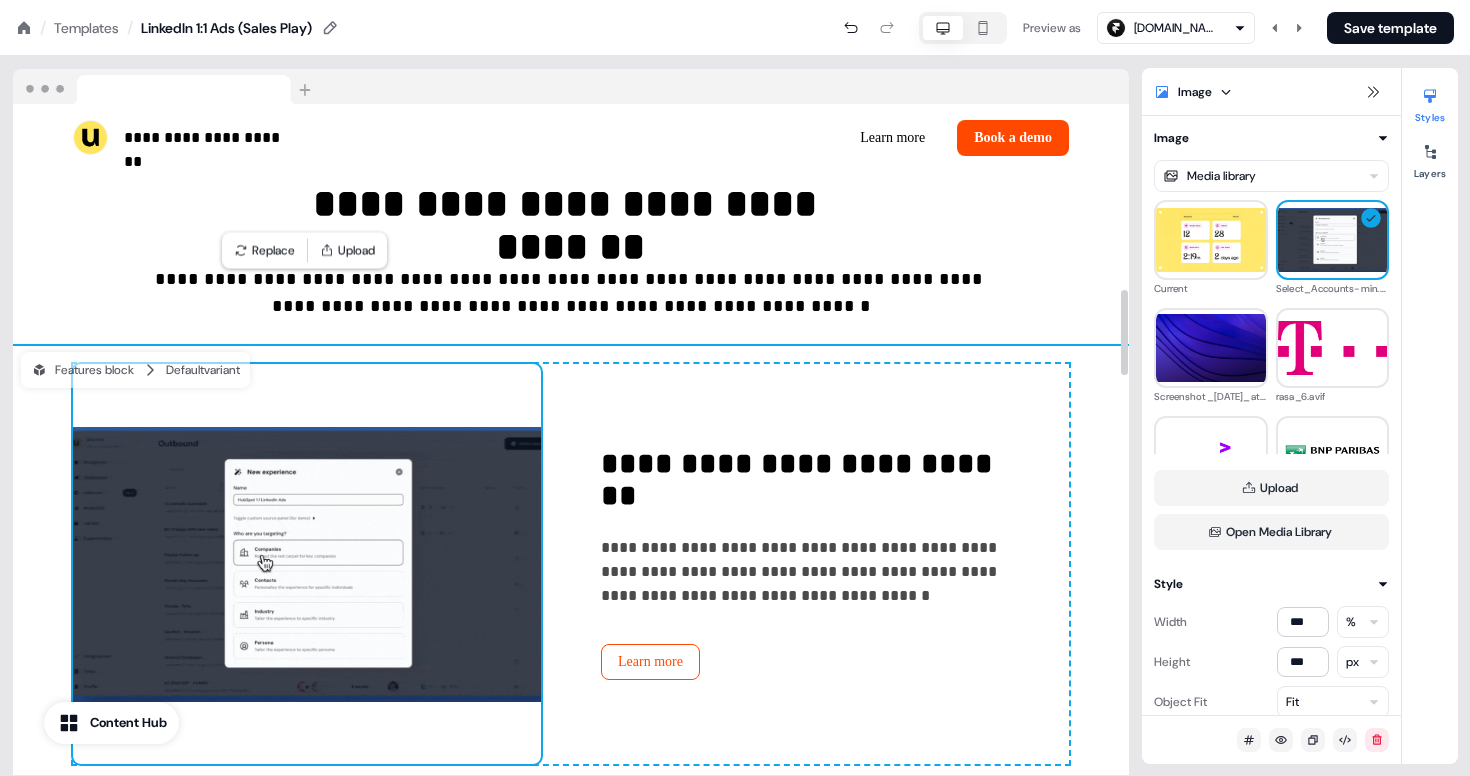click on "**********" at bounding box center (571, 230) 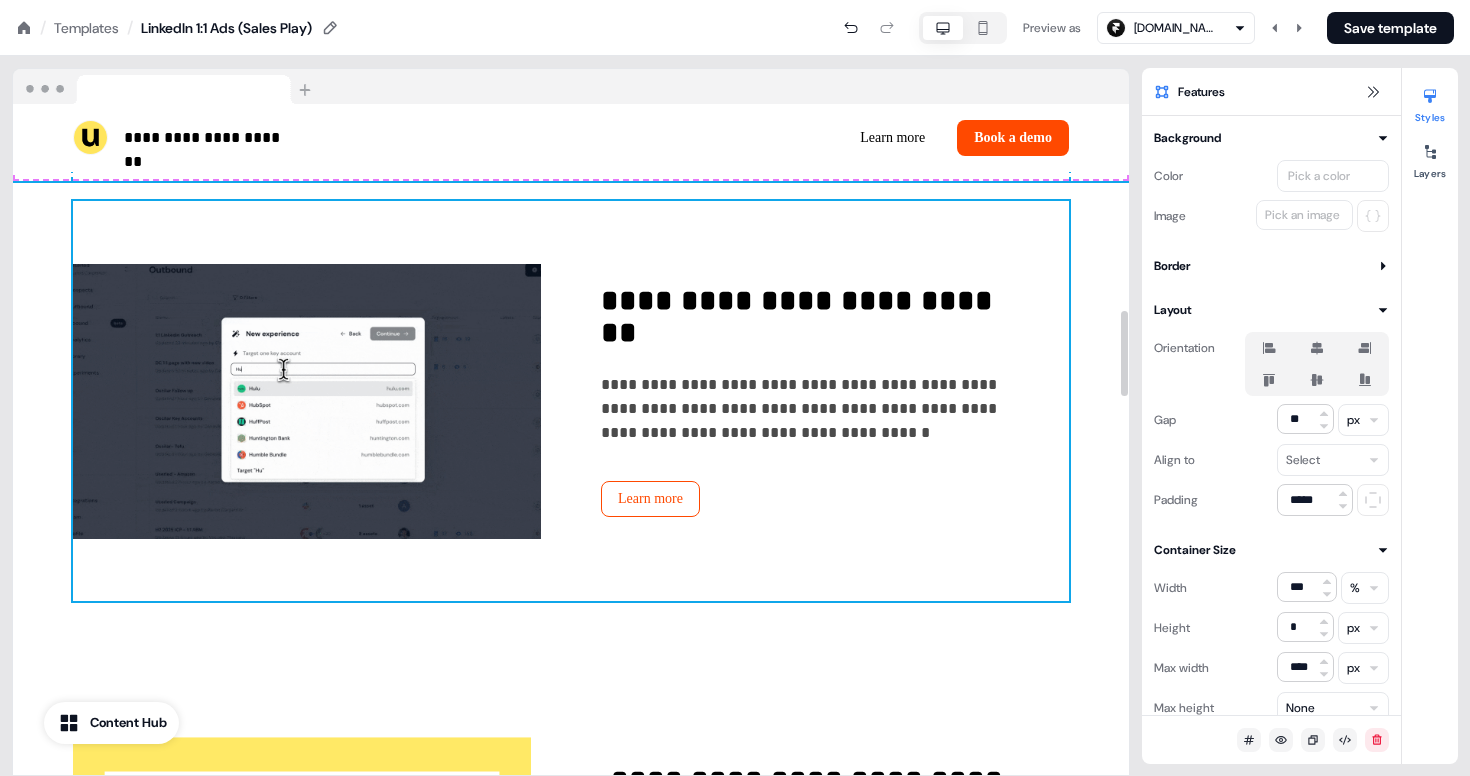 scroll, scrollTop: 1616, scrollLeft: 0, axis: vertical 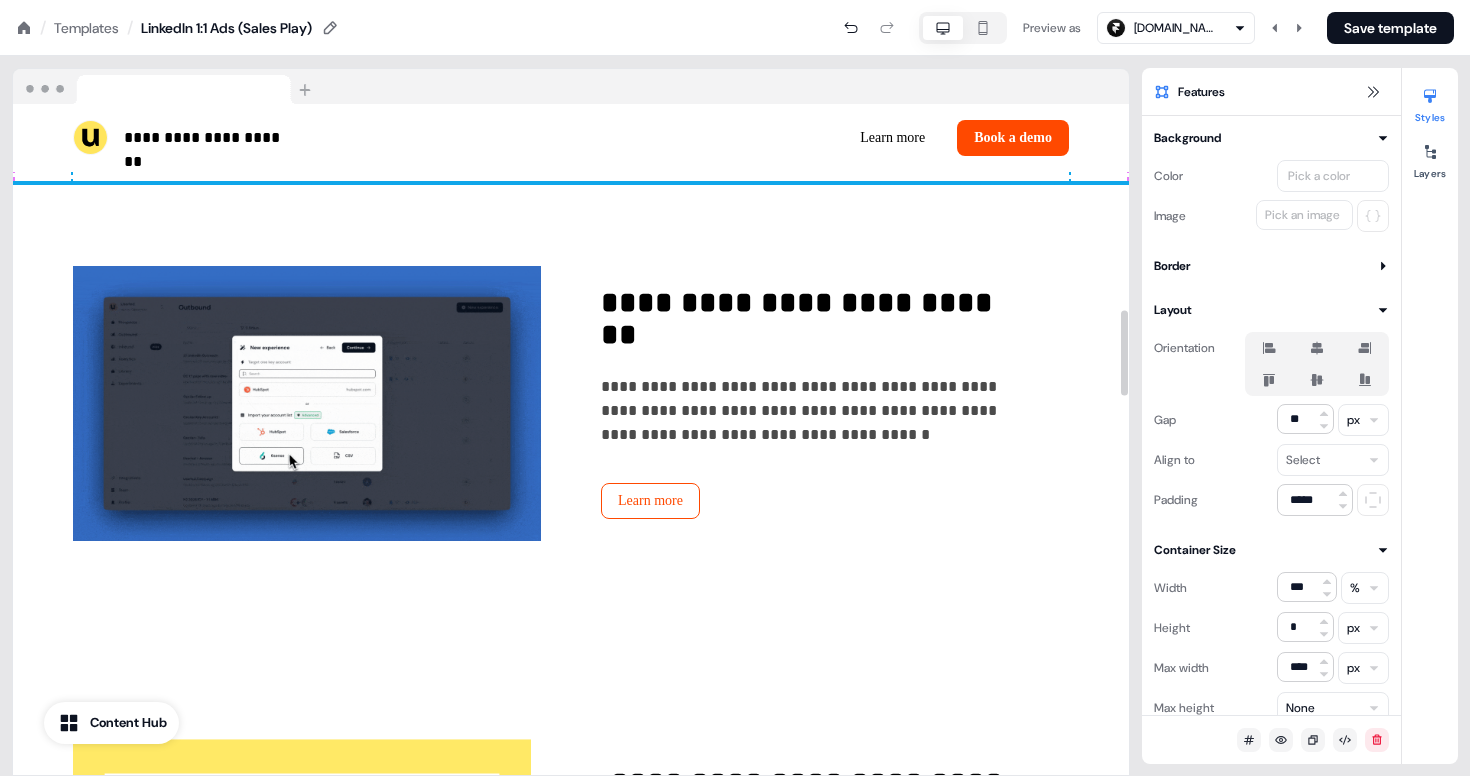 click on "**********" at bounding box center (571, 921) 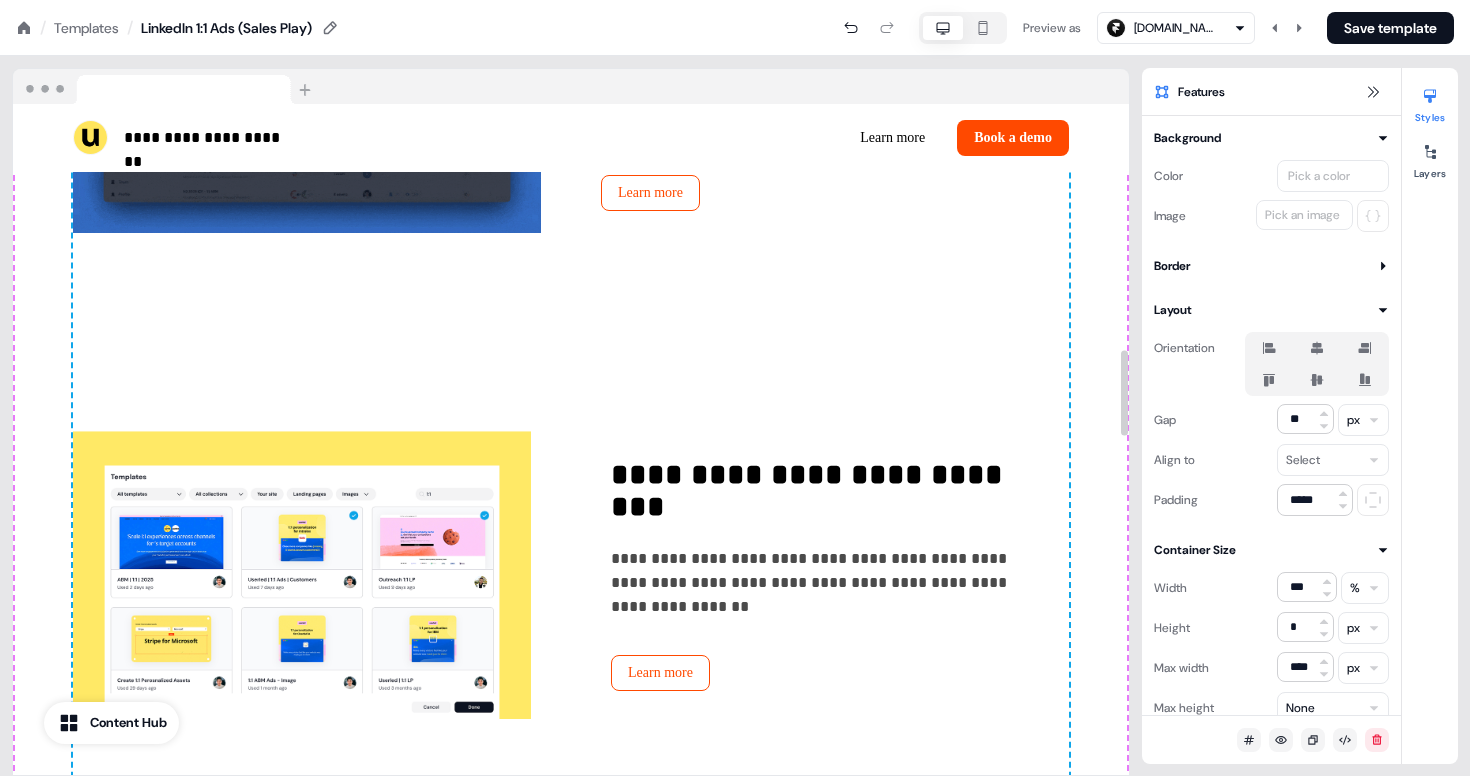 scroll, scrollTop: 1932, scrollLeft: 0, axis: vertical 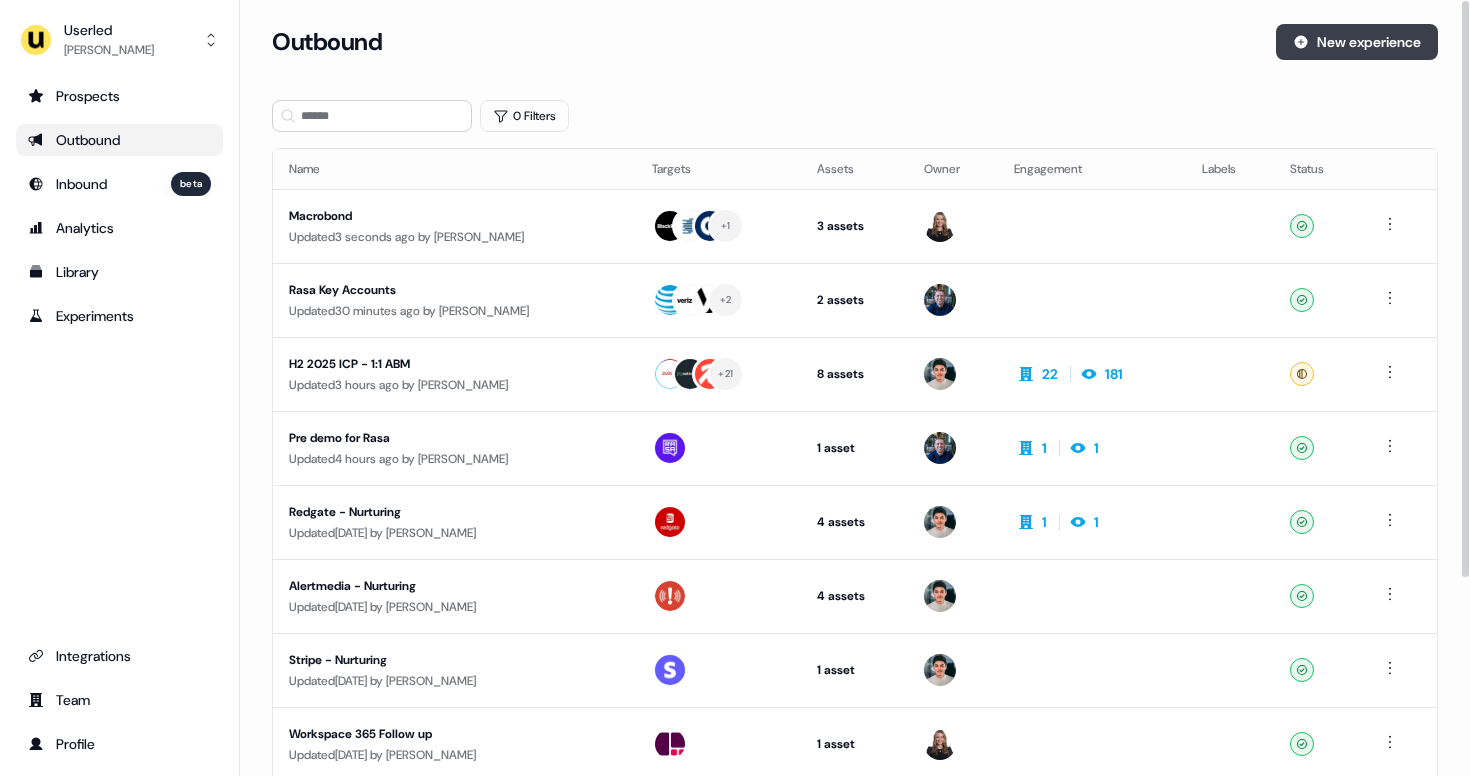 click on "New experience" at bounding box center (1357, 42) 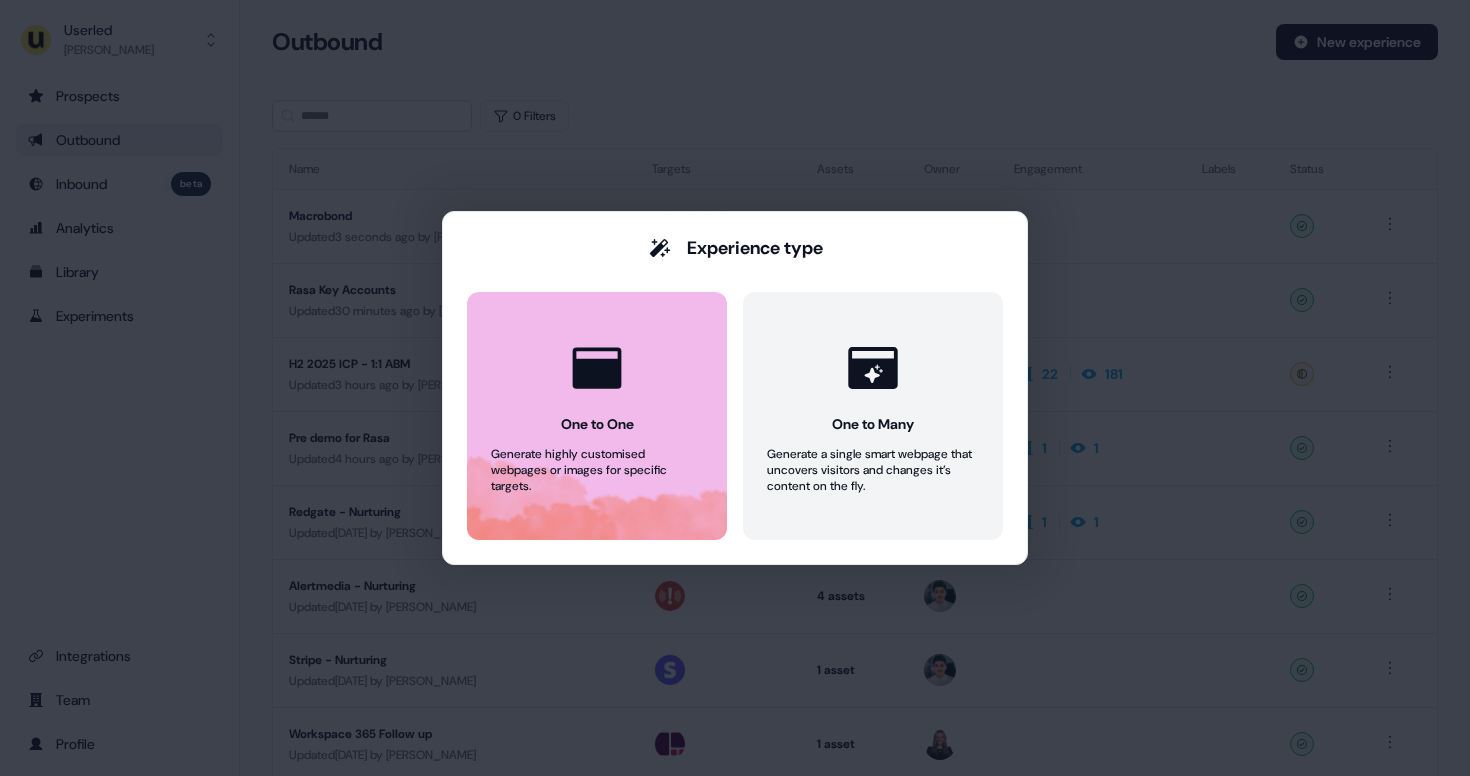click on "One to One Generate highly customised webpages or images for specific targets." at bounding box center (597, 416) 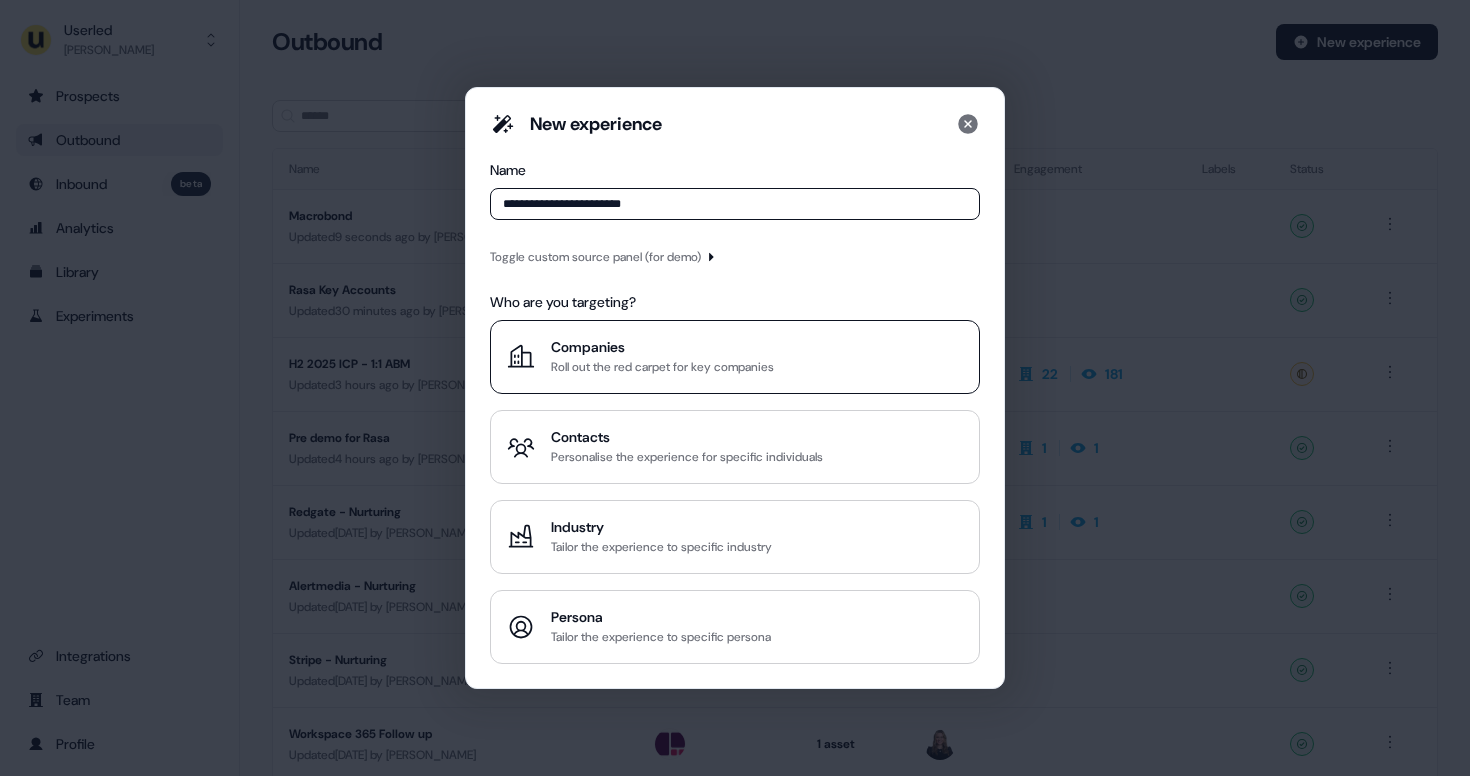 type on "**********" 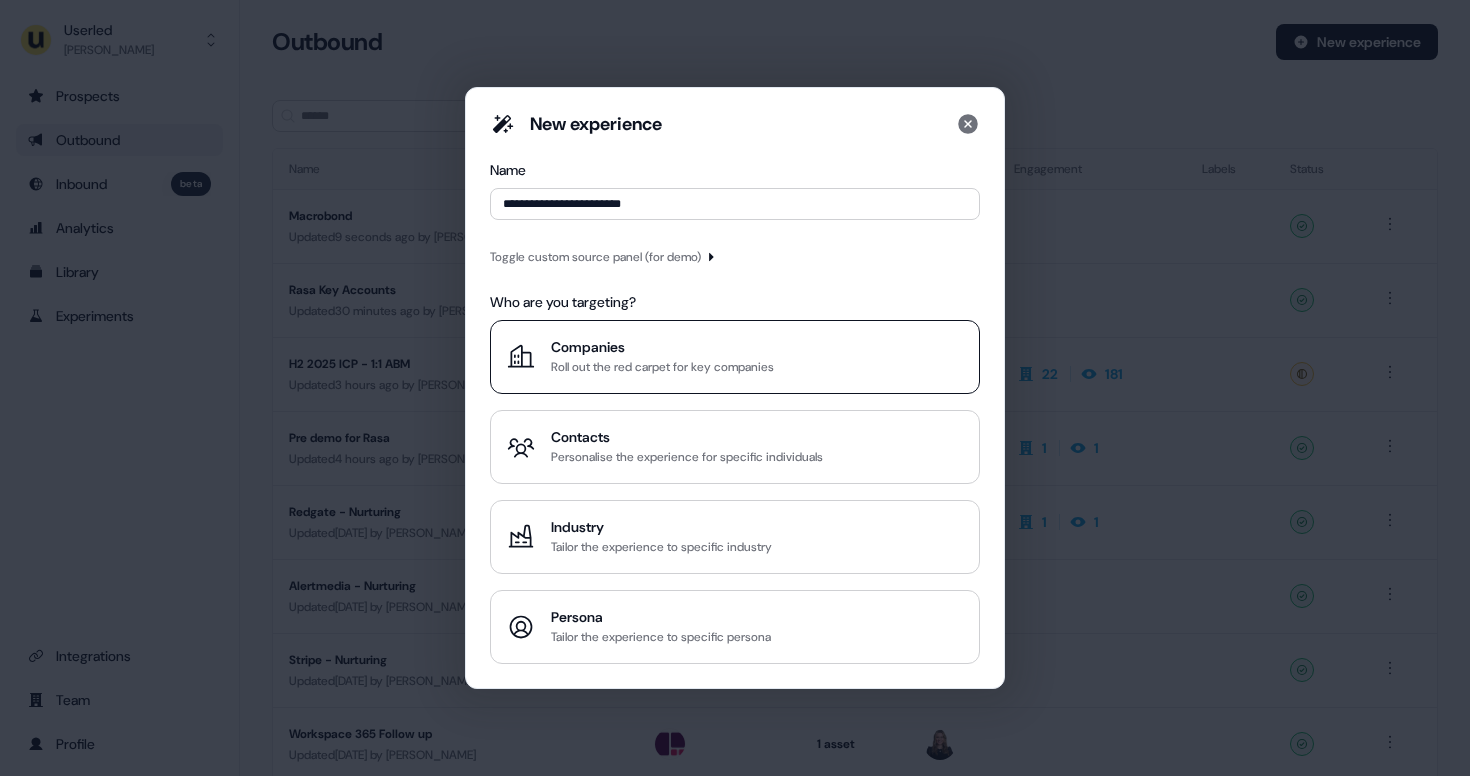 click on "Companies" at bounding box center (662, 347) 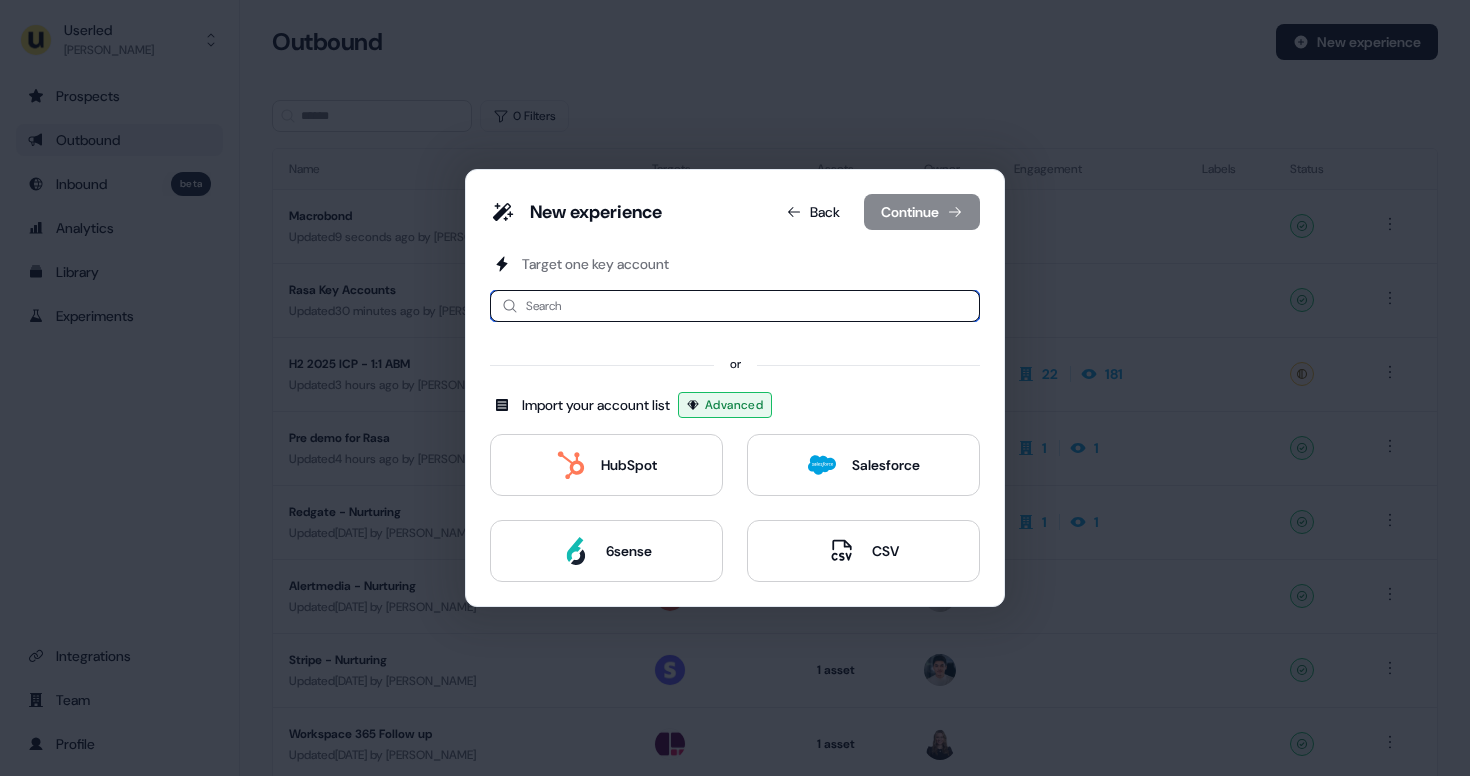 click at bounding box center [735, 306] 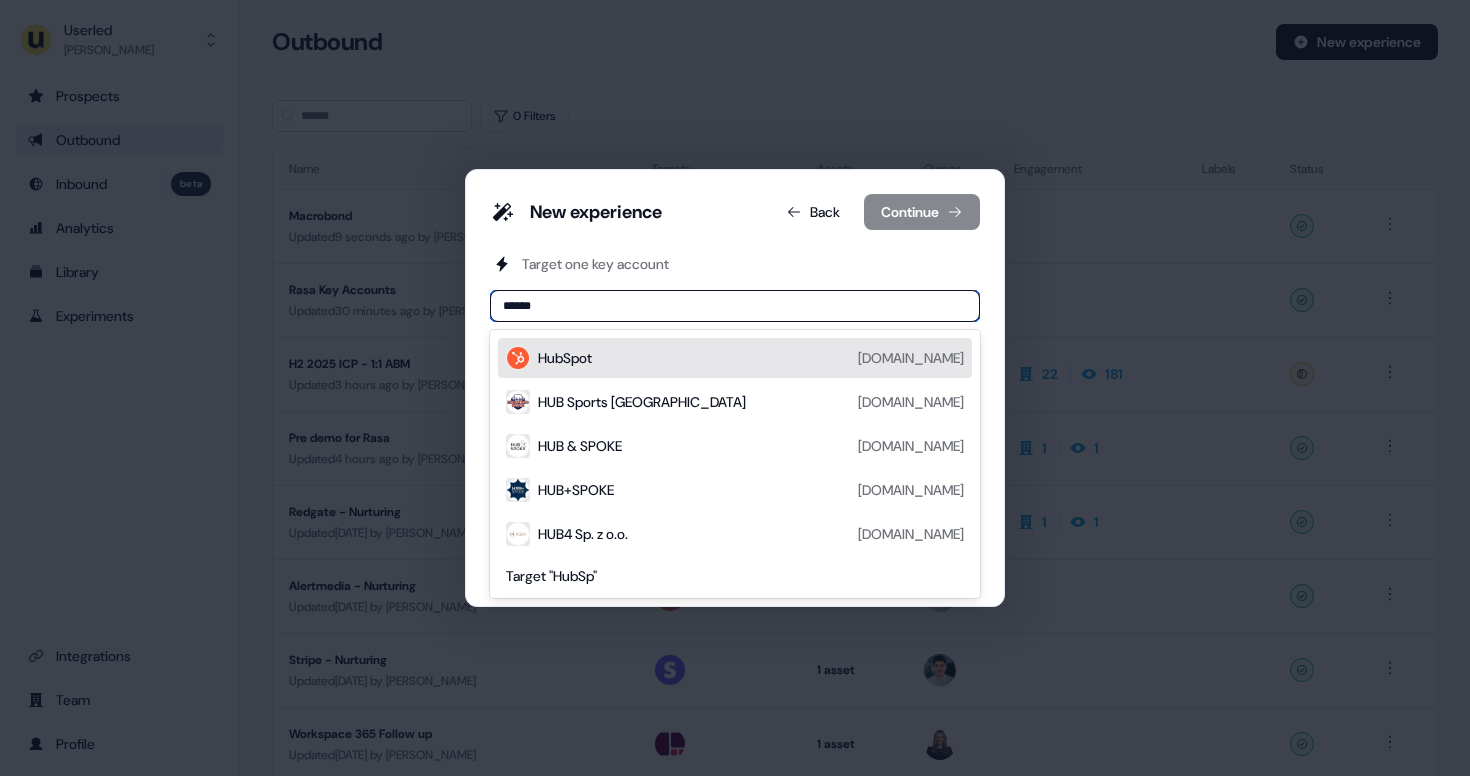 type on "*******" 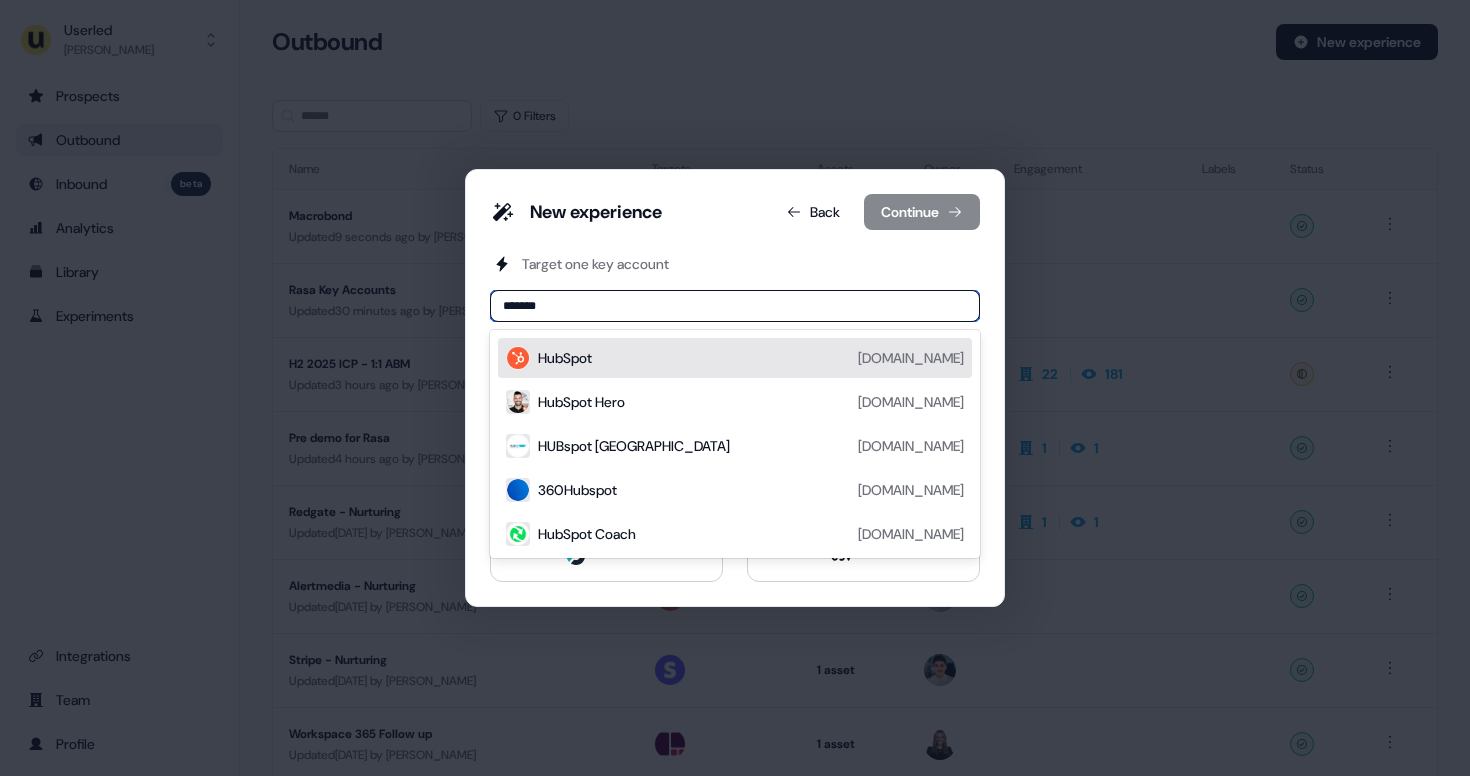click on "HubSpot [DOMAIN_NAME]" at bounding box center [751, 358] 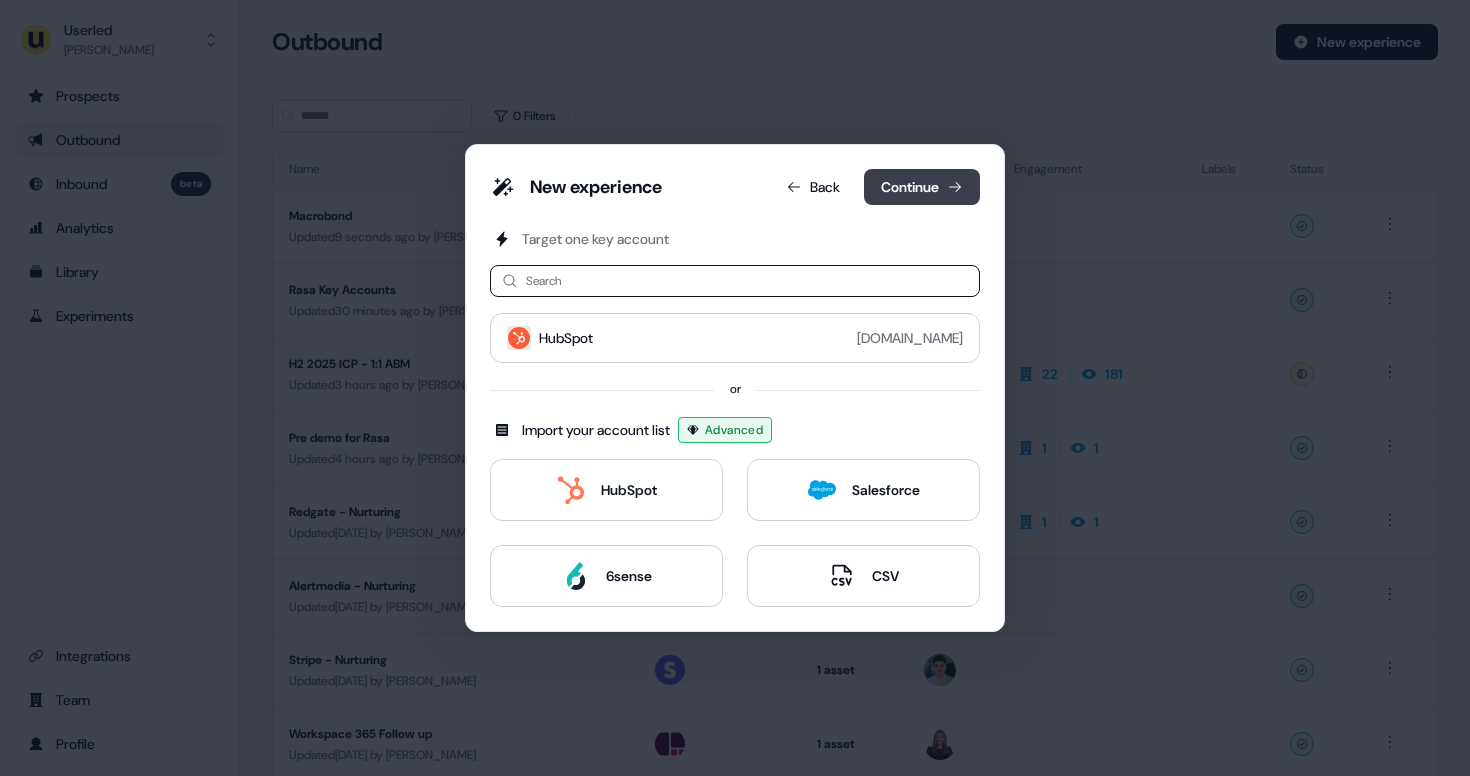click on "Continue" at bounding box center (922, 187) 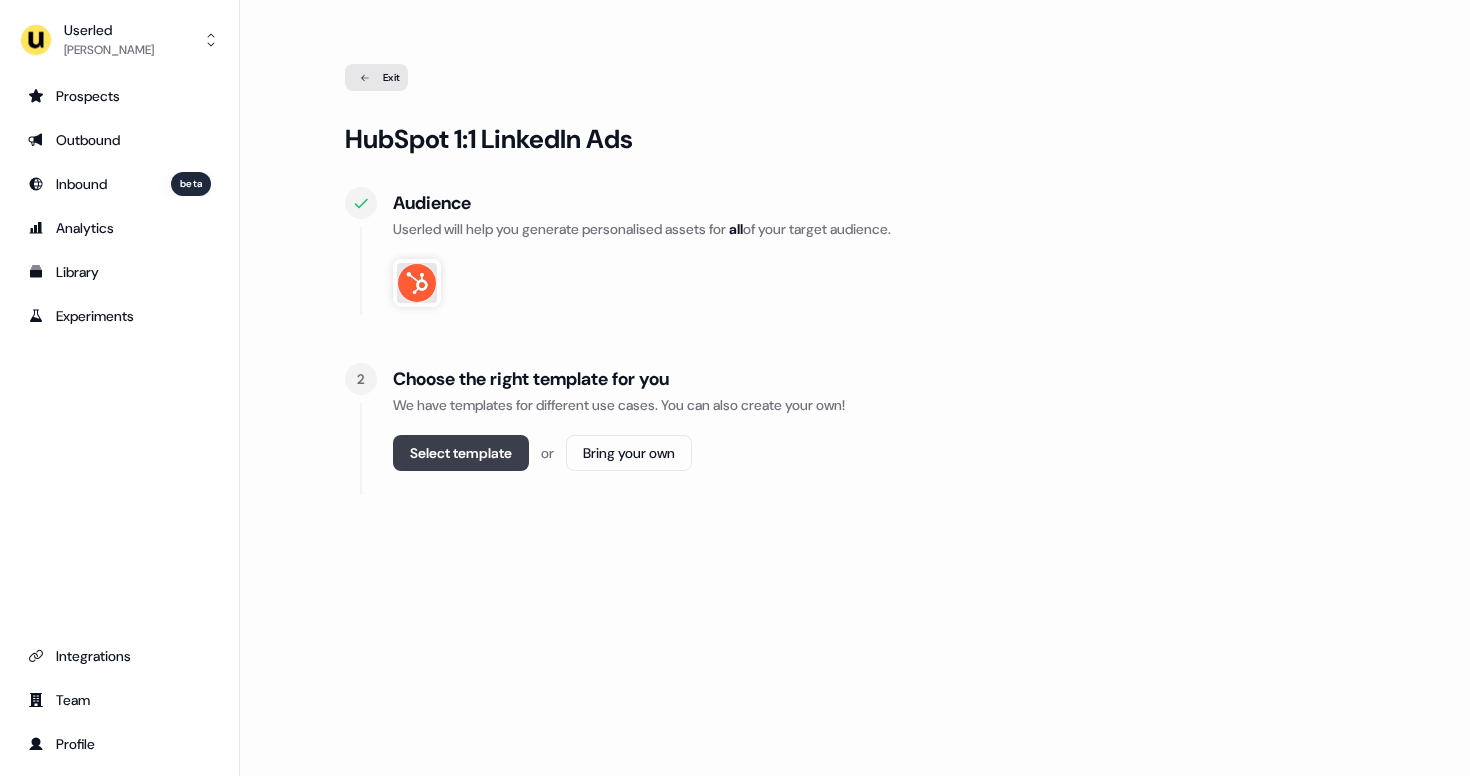 click on "Select template" at bounding box center [461, 453] 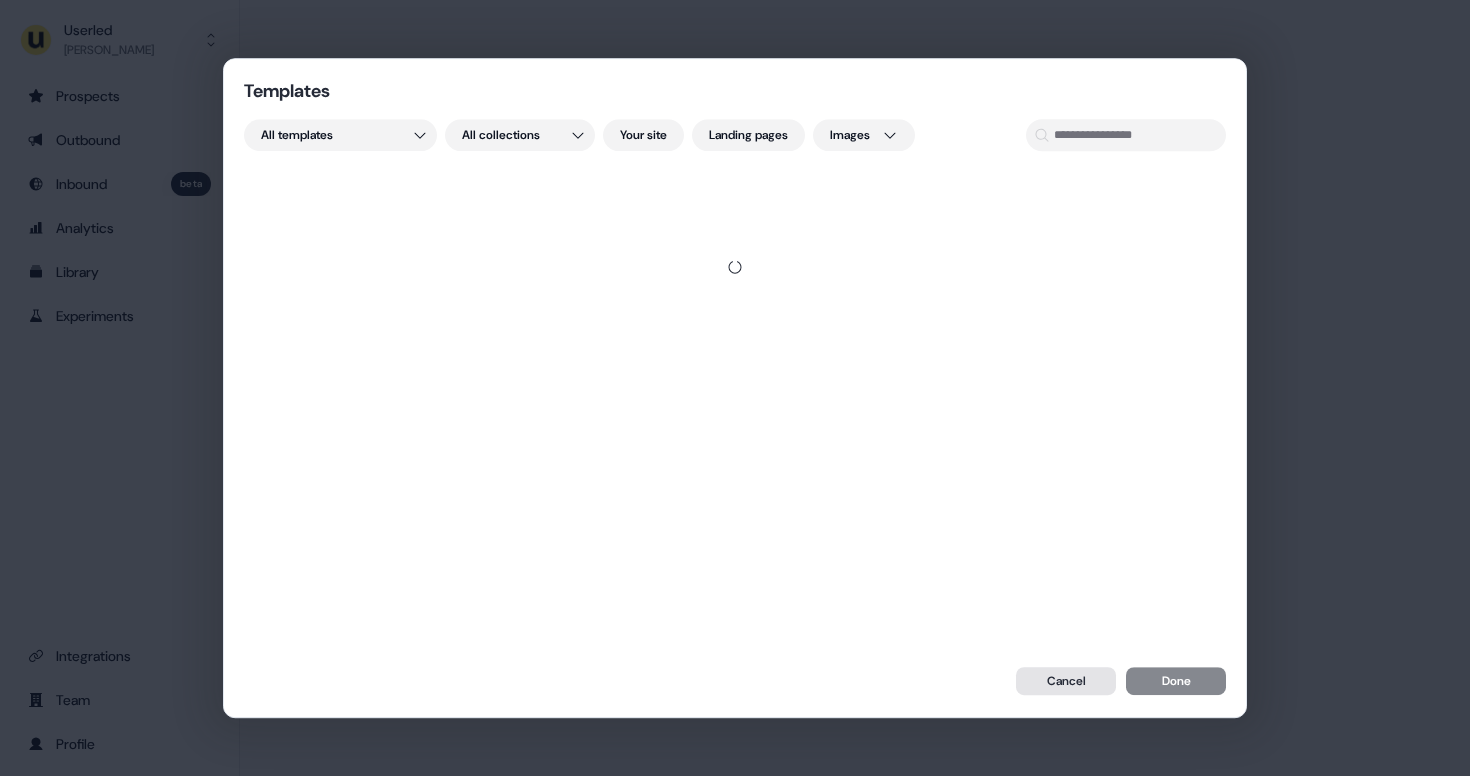 click on "Cancel" at bounding box center [1066, 681] 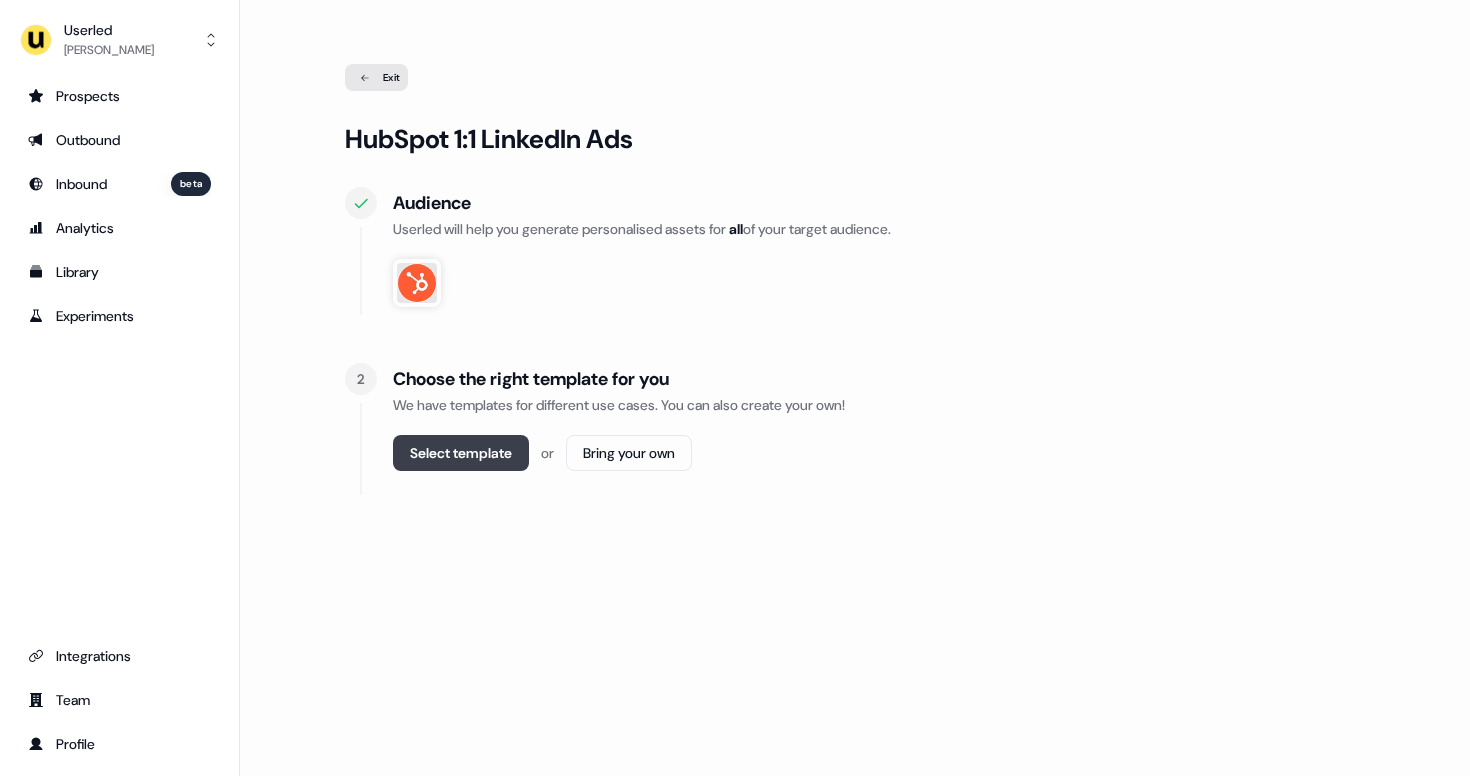 click on "Select template" at bounding box center (461, 453) 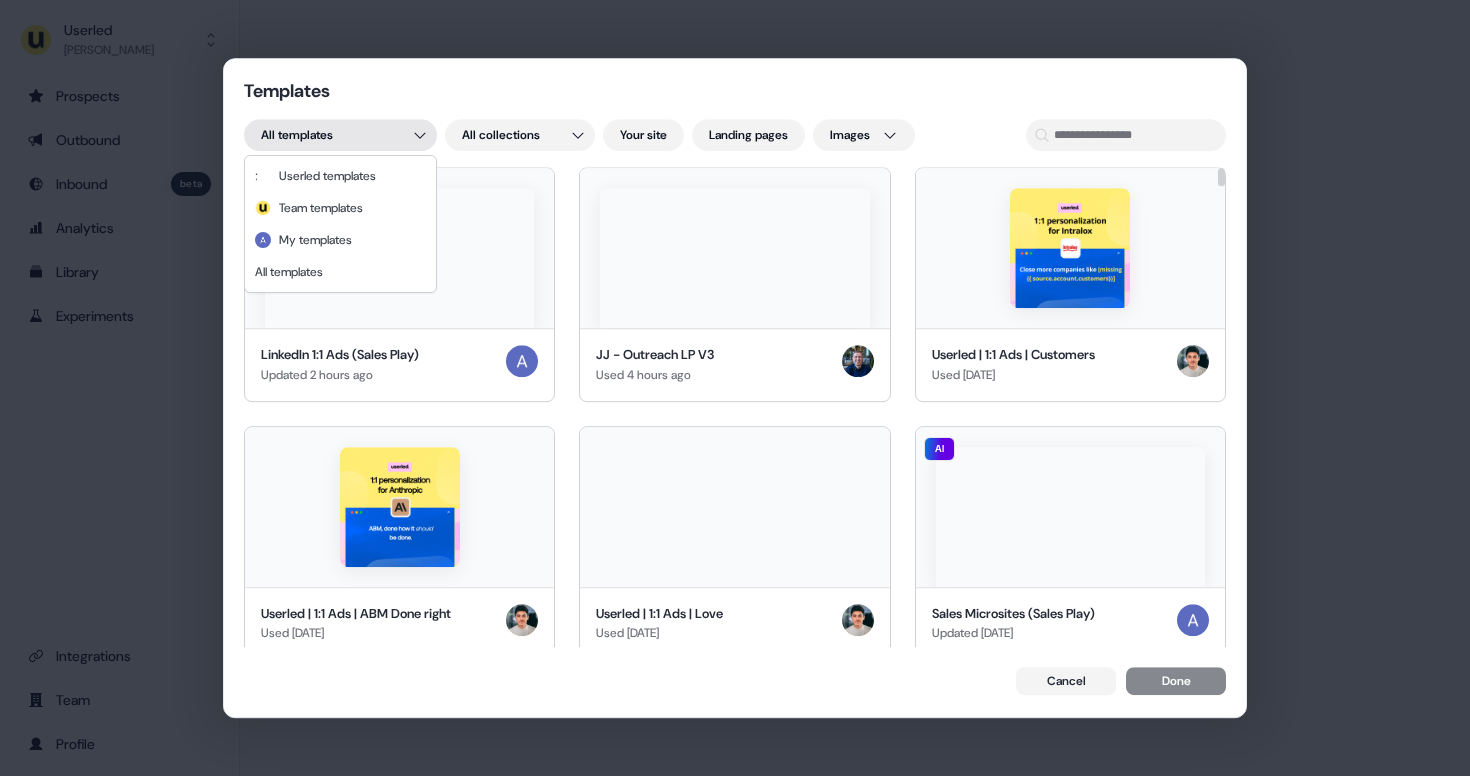 click on "Templates All   templates All collections Your site Landing pages Images AI LinkedIn 1:1 Ads (Sales Play) Updated 2 hours ago JJ - Outreach LP V3 Used 4 hours ago Userled | 1:1 Ads | Customers Used [DATE] Userled | 1:1 Ads | ABM Done right Used [DATE] Userled | 1:1 Ads | Love Used [DATE] AI Sales Microsites (Sales Play) Updated [DATE] LinkedIn 1:1 Ads Marketing Template Copy Used [DATE] LinkedIn 1:1 Ads Marketing Template Used [DATE] GL- follow up Used [DATE] Userled vs TOFU (FOR REVIEW) Used [DATE] B2BMX event invite Used [DATE] New template Created [DATE] ABM | 1:1 | 2025 Used [DATE] Use case- Event Invites at Scale Used [DATE] Follow-up v2 - JJ Used [DATE] [PERSON_NAME] new outreach template Used [DATE] AI New template Copy Created [DATE] JJ - Follow up discovery template 2025 Copy Used [DATE] CS template  Used [DATE] AE - Procurement Hub Used [DATE] [PERSON_NAME]'s new template  Used [DATE] New template Created [DATE] AI AI AI AI AI AI" at bounding box center (735, 388) 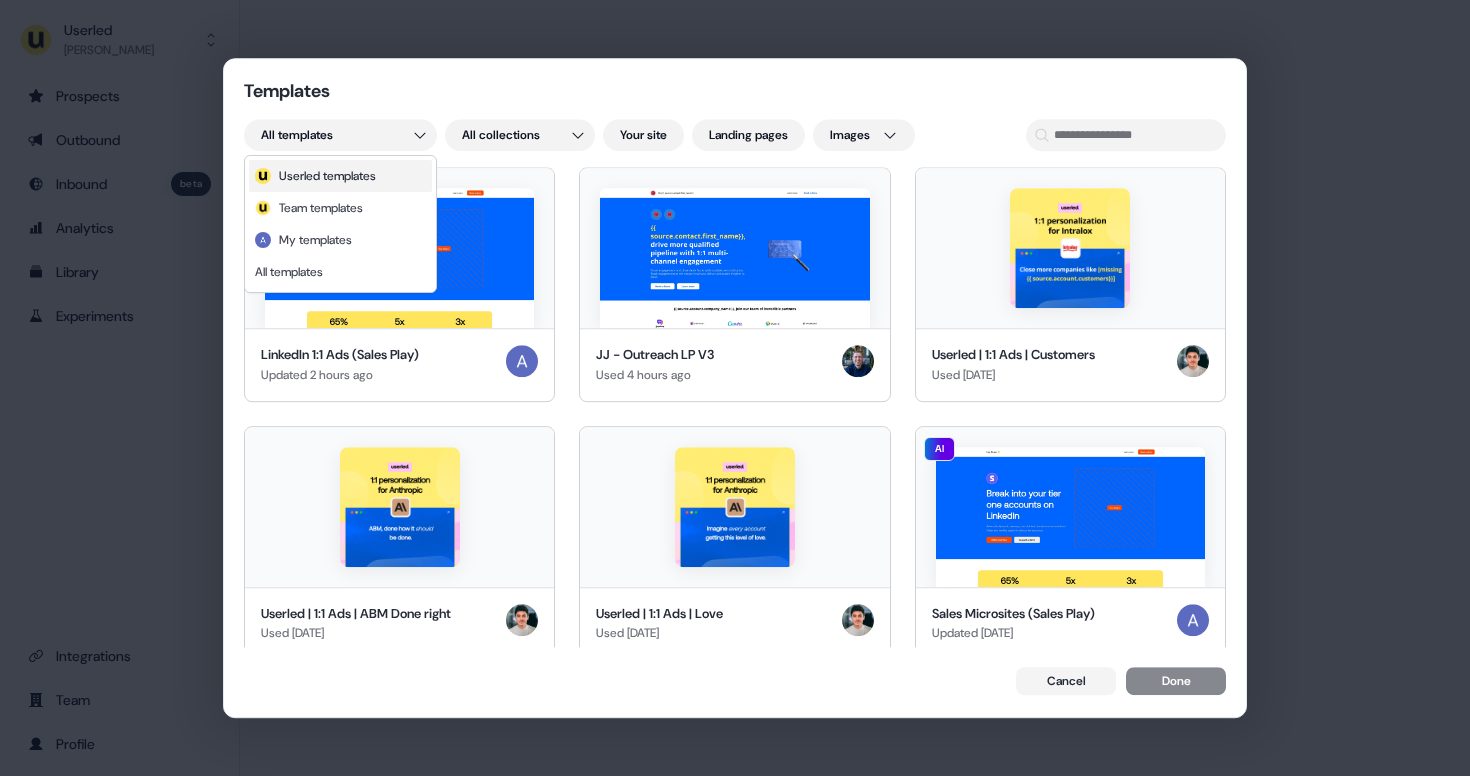 click on "Userled templates" at bounding box center [327, 176] 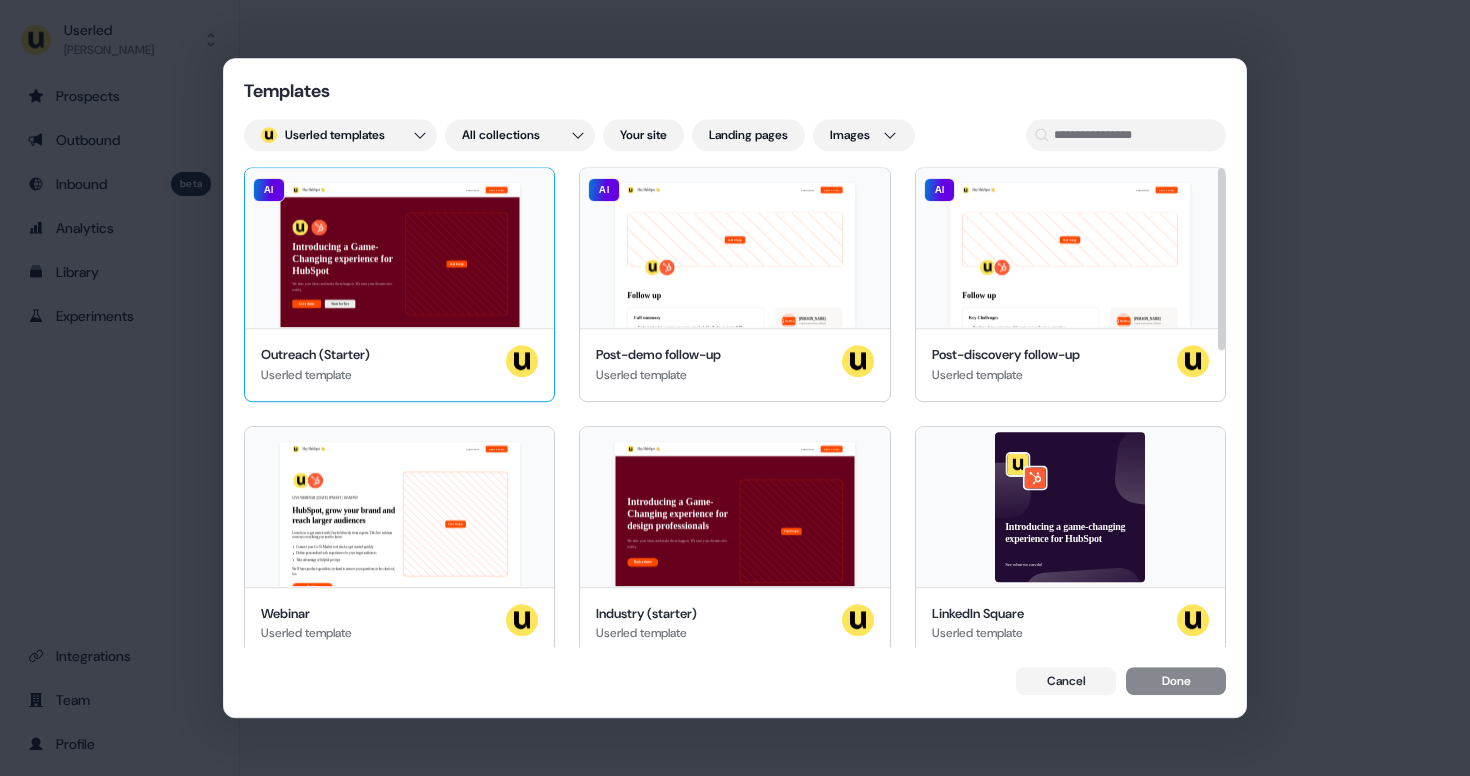 click on "Hey HubSpot 👋 Learn more Book a demo Introducing a Game-Changing experience for HubSpot We take your ideas and make them happen. We turn your dreams into reality. Get a demo Start for free Your image HubSpot, join our team of incredible partners AI" at bounding box center (399, 248) 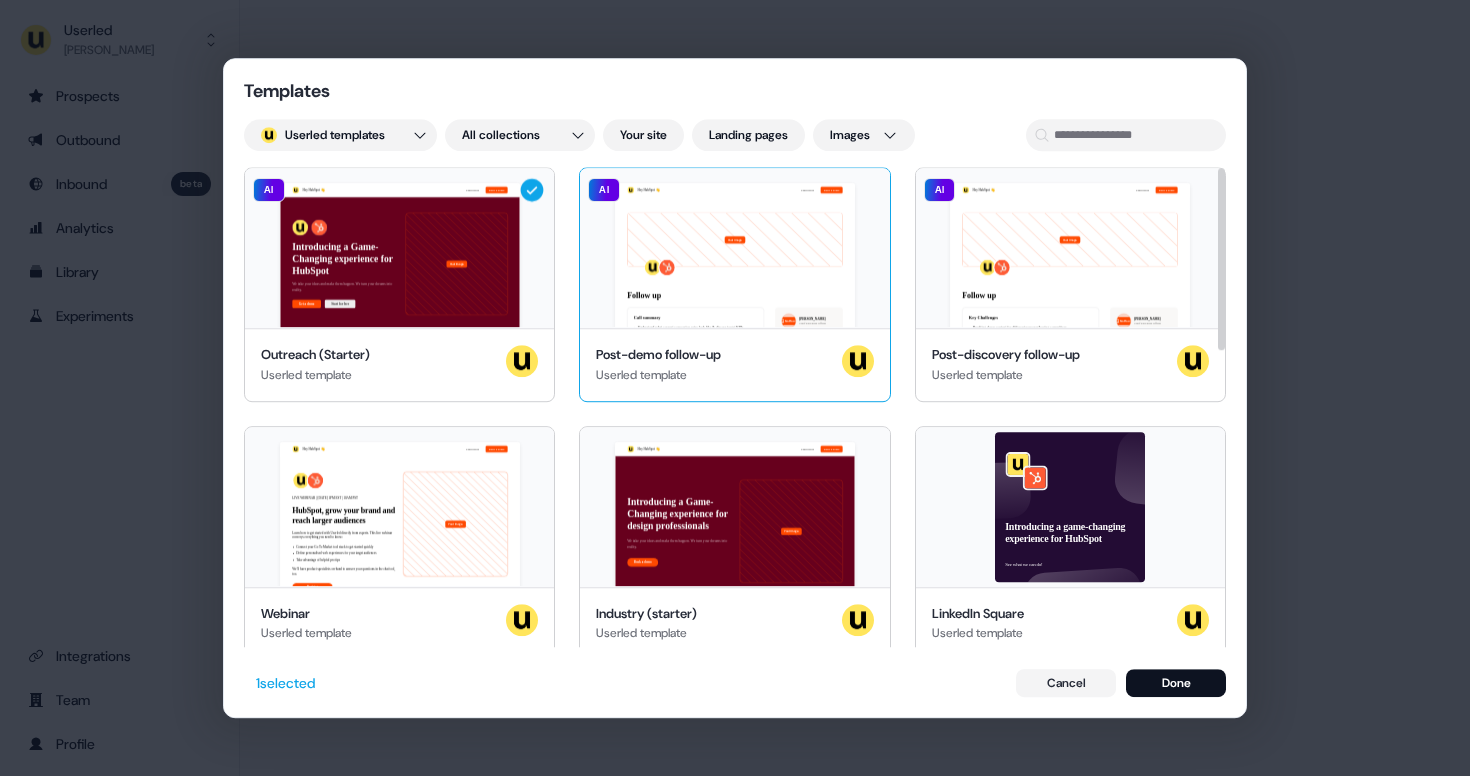 click on "Hey HubSpot 👋 Learn more Book a demo Your image Follow up Call summary
Understand what current conversion rates look like & discuss target KPIs
3 key features will be delivered by Q2 2035. The lower priority requests will be delivered by Q3.
Next steps
45min session to discuss how to hit the ground running ie. Set up Sales landing pages & increase conversion of current Ads
Introduce [PERSON_NAME] & [PERSON_NAME] to 2x customers
Terms
Term: 3 month POC including 1 hr/ week onboarding sessions to hit the ground running
Pricing: £XXXX for 3 months
Not found [PERSON_NAME] Chief Executive Officer I am your point of contact at Acme. Feel free to reach out any time with questions. [EMAIL_ADDRESS][DOMAIN_NAME] [PHONE_NUMBER] Chat with {{ traits.owner.first_name }} AI" at bounding box center [734, 248] 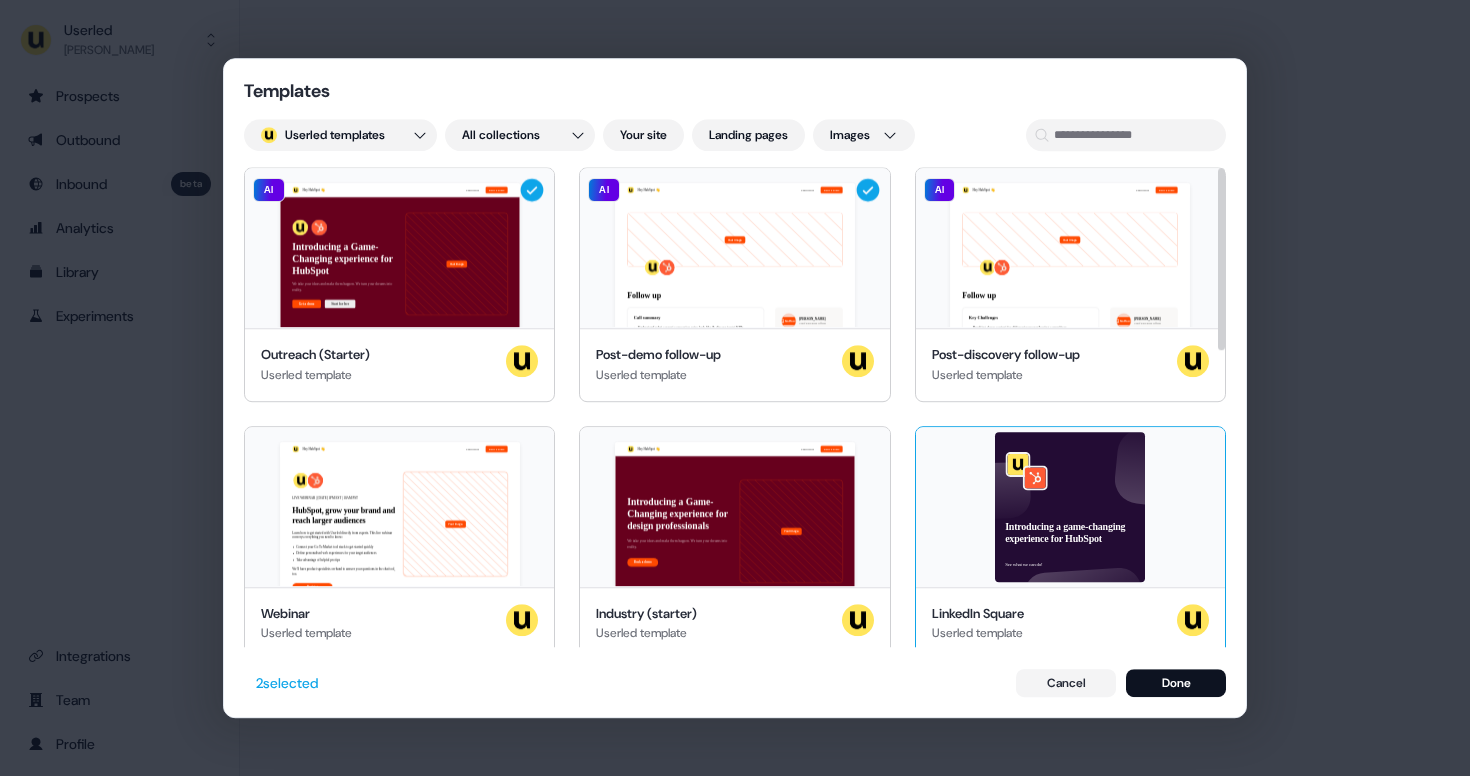 click on "Introducing a game-changing experience for HubSpot See what we can do!" at bounding box center (1070, 507) 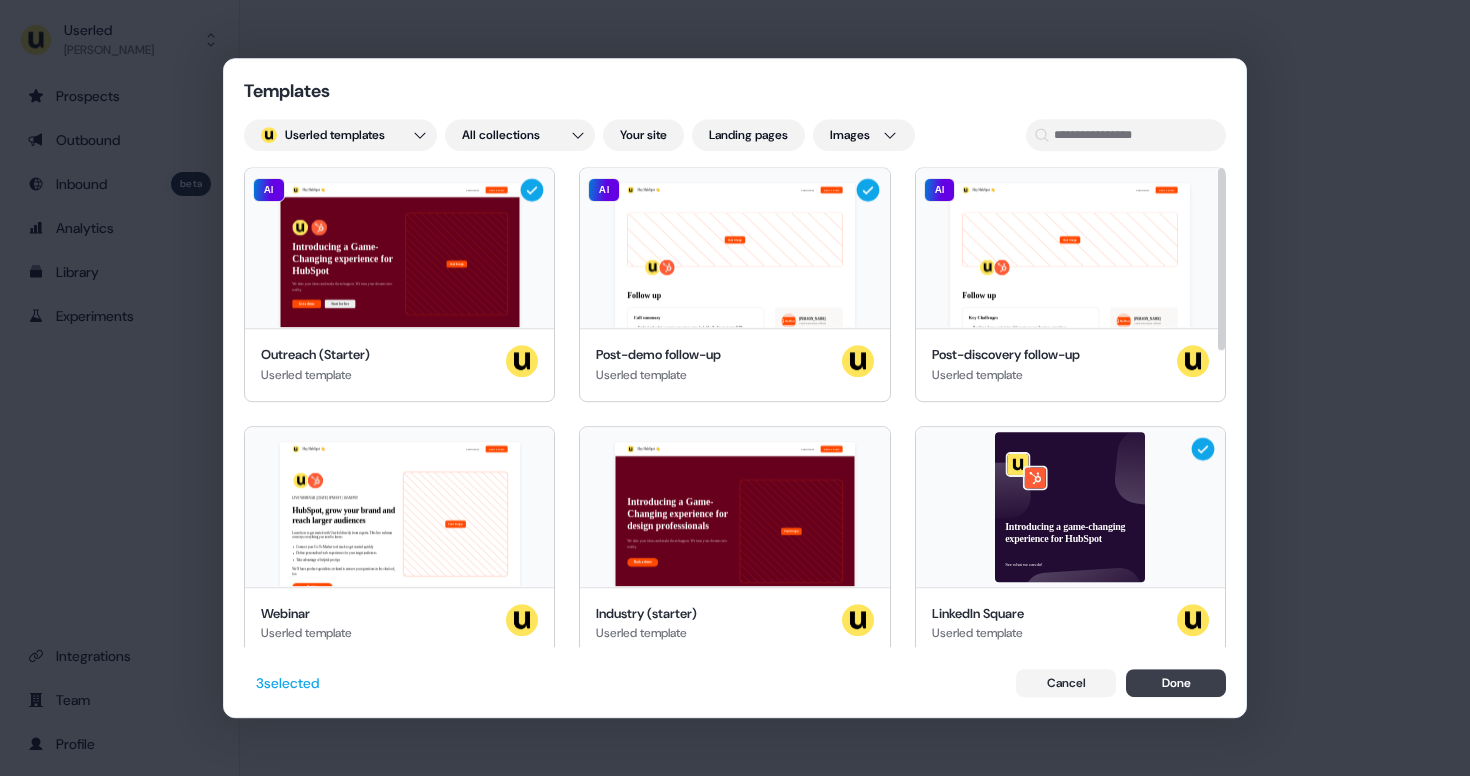 click on "Done" at bounding box center [1176, 683] 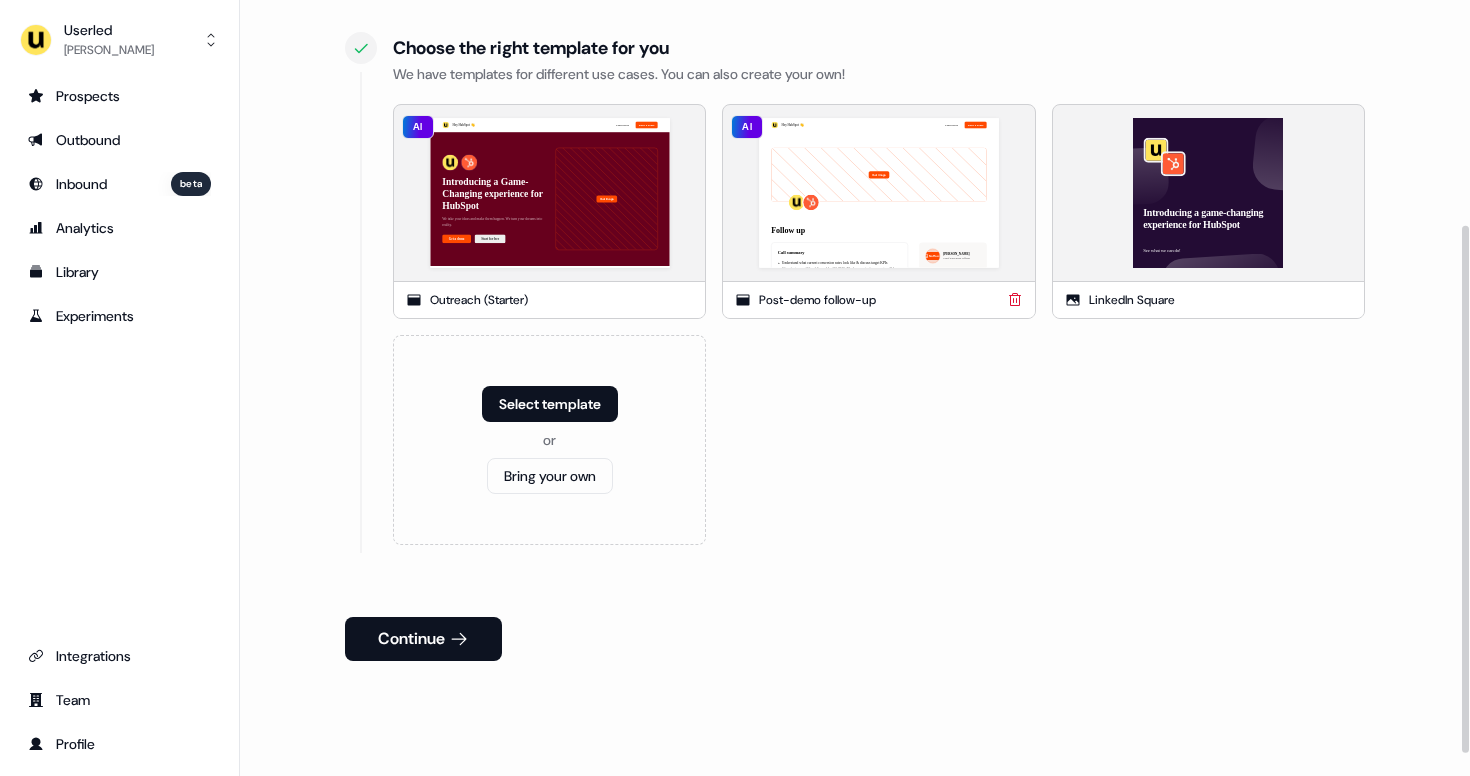 scroll, scrollTop: 364, scrollLeft: 0, axis: vertical 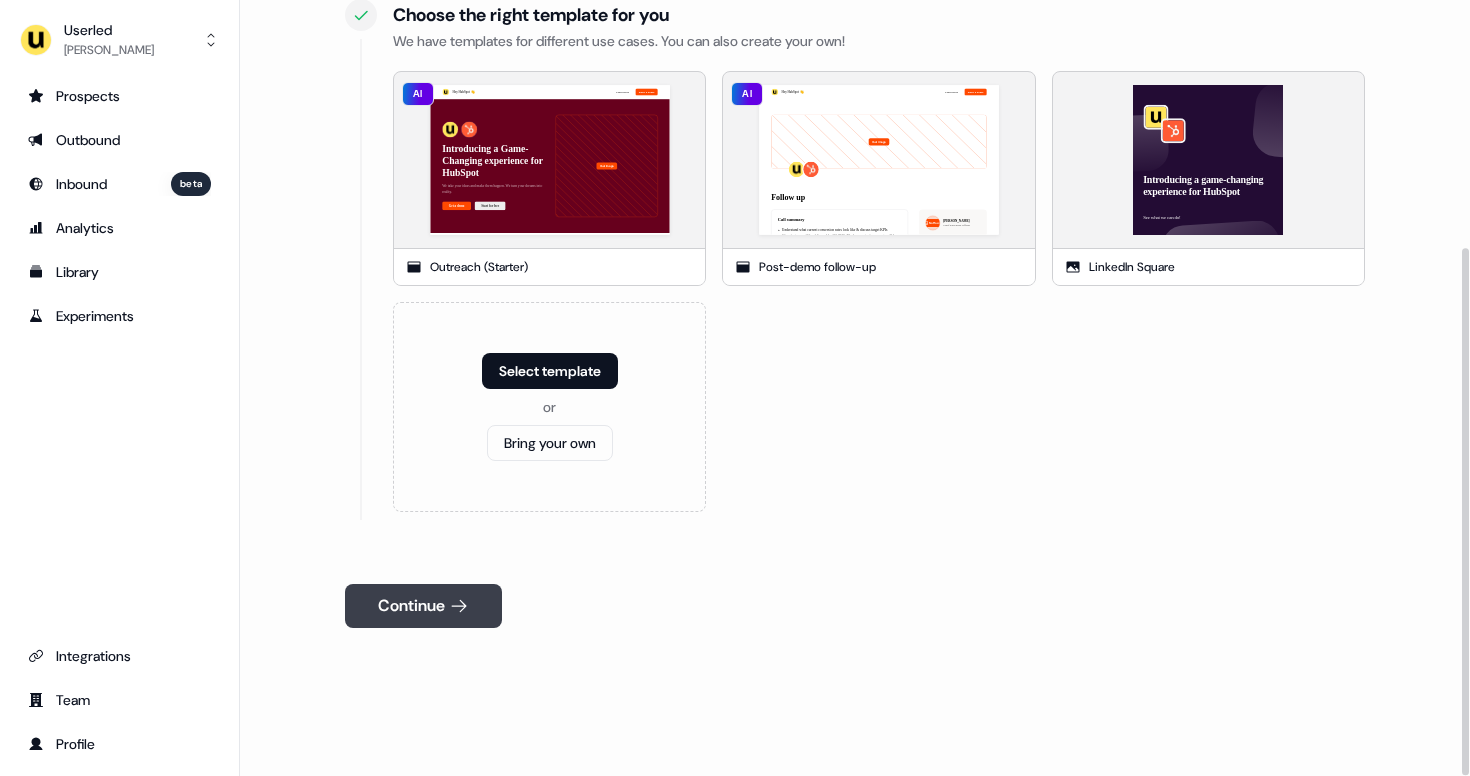 click on "Continue" at bounding box center (423, 606) 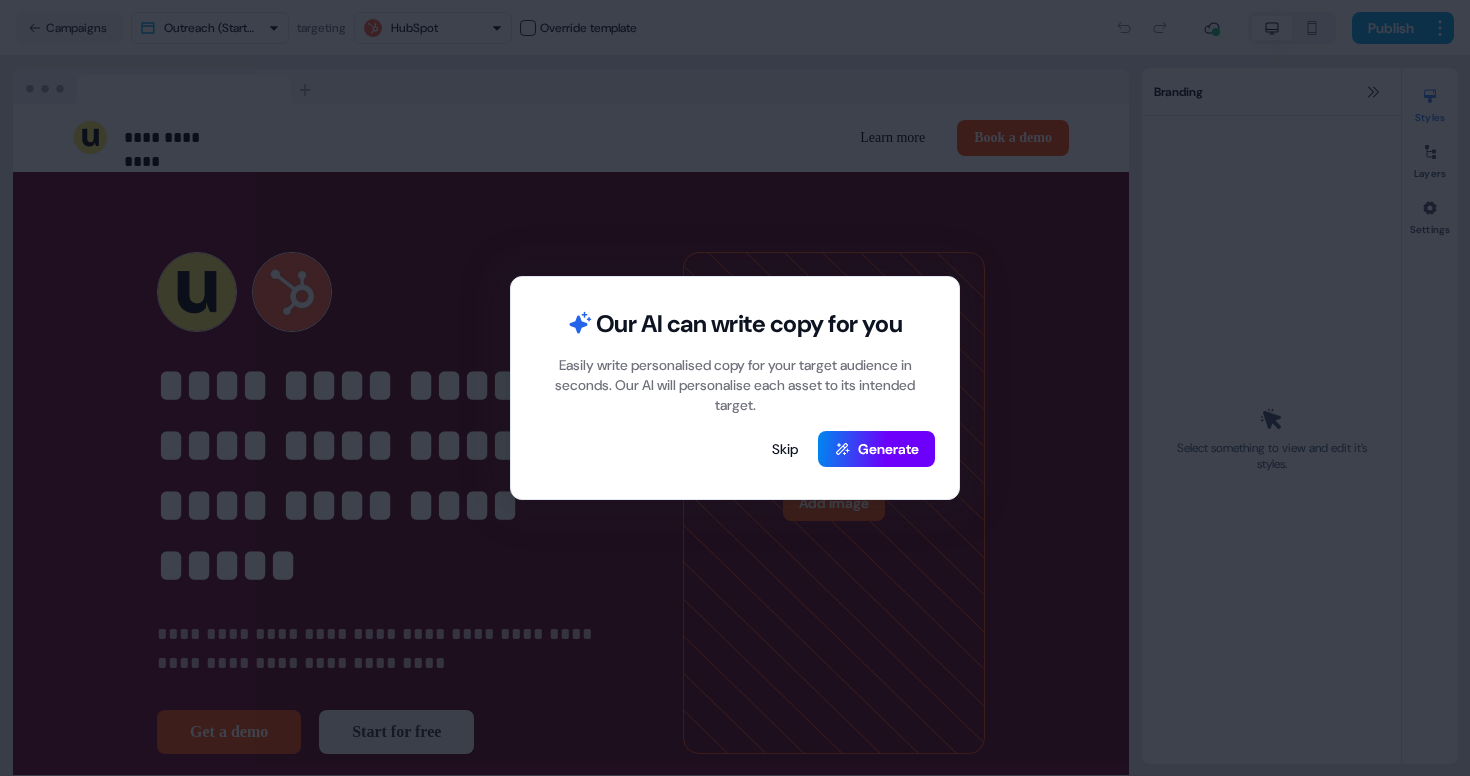 click on "Generate" at bounding box center (876, 449) 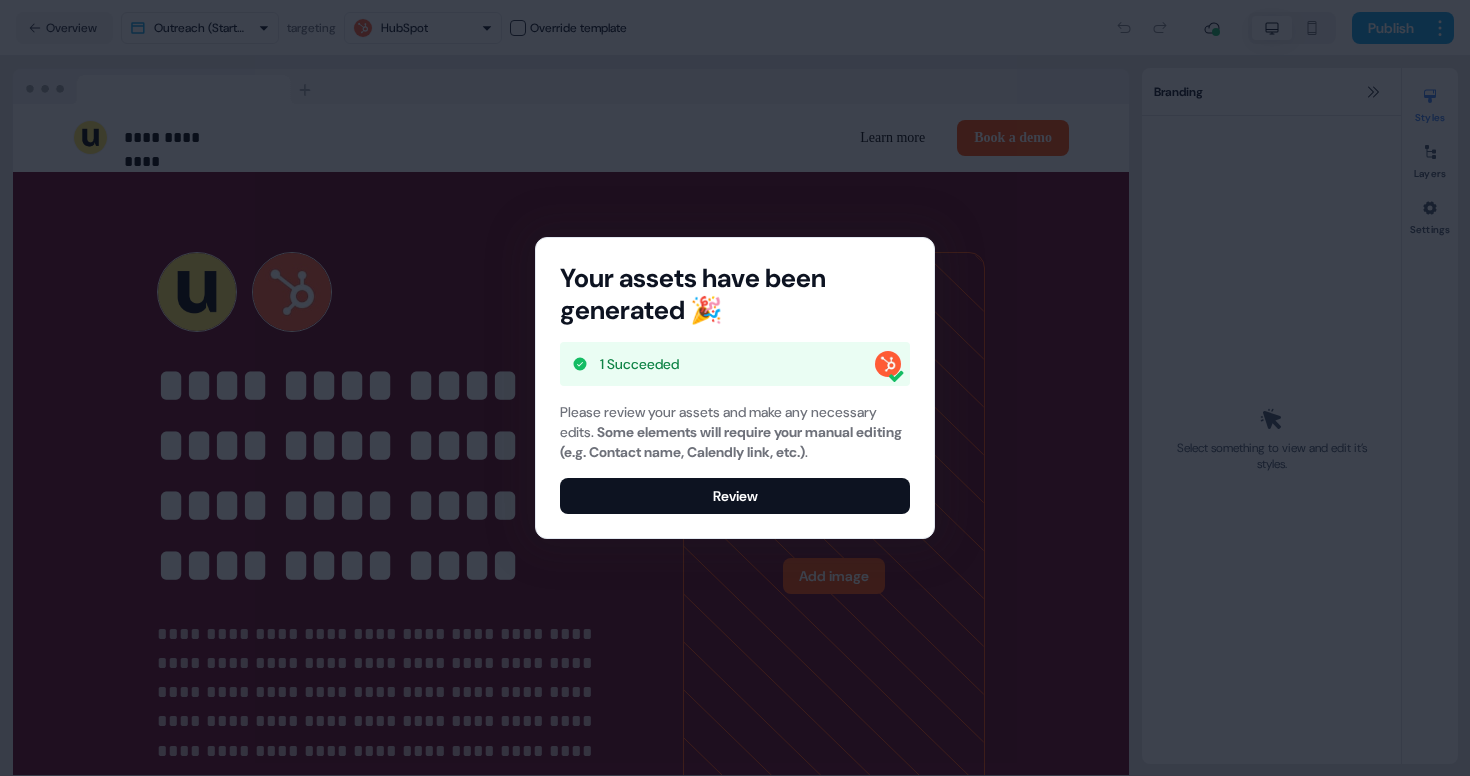 click on "Your assets have been generated 🎉 1   Succeeded Please review your assets and make any necessary edits.   Some elements will require your manual editing (e.g. Contact name, Calendly link, etc.) . Review" at bounding box center (735, 388) 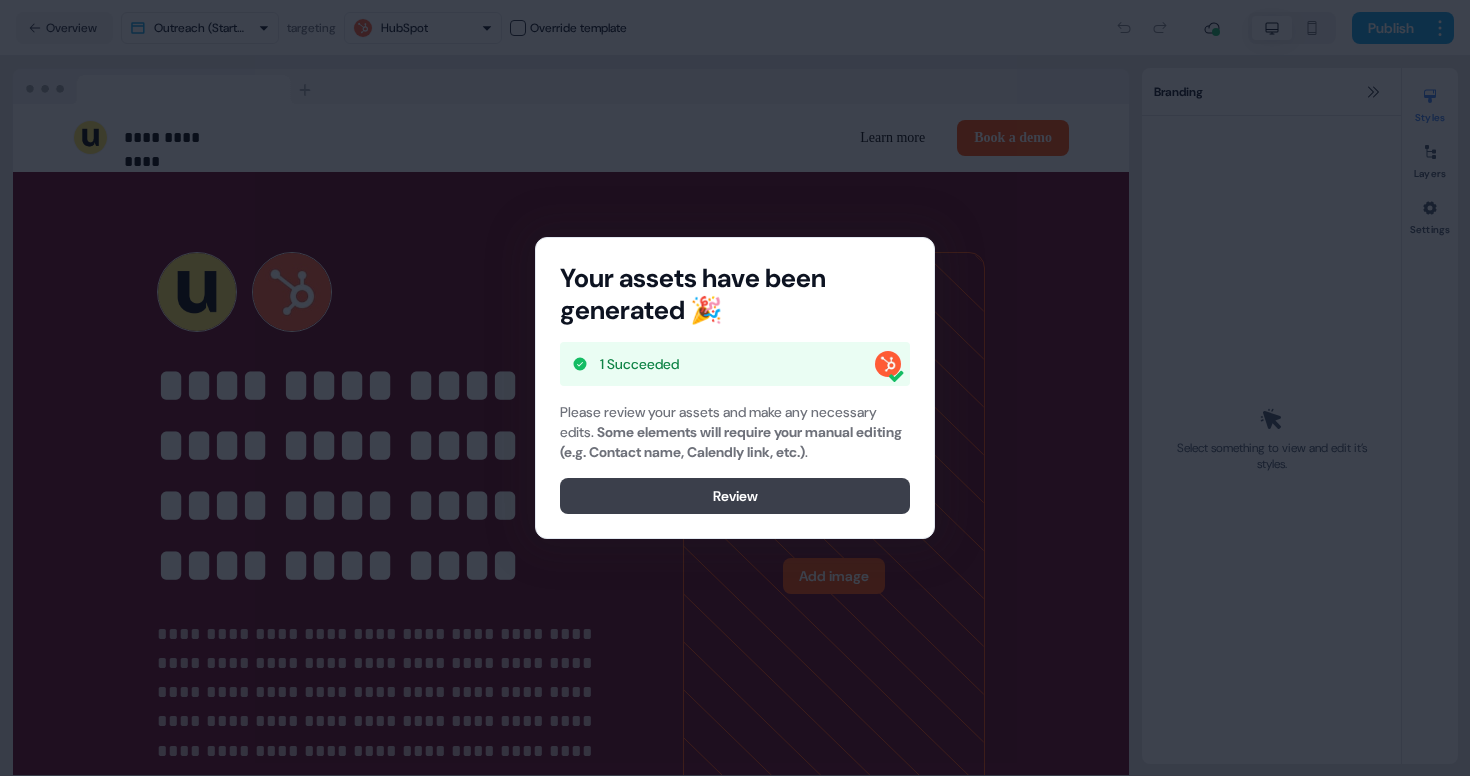 click on "Review" at bounding box center (735, 496) 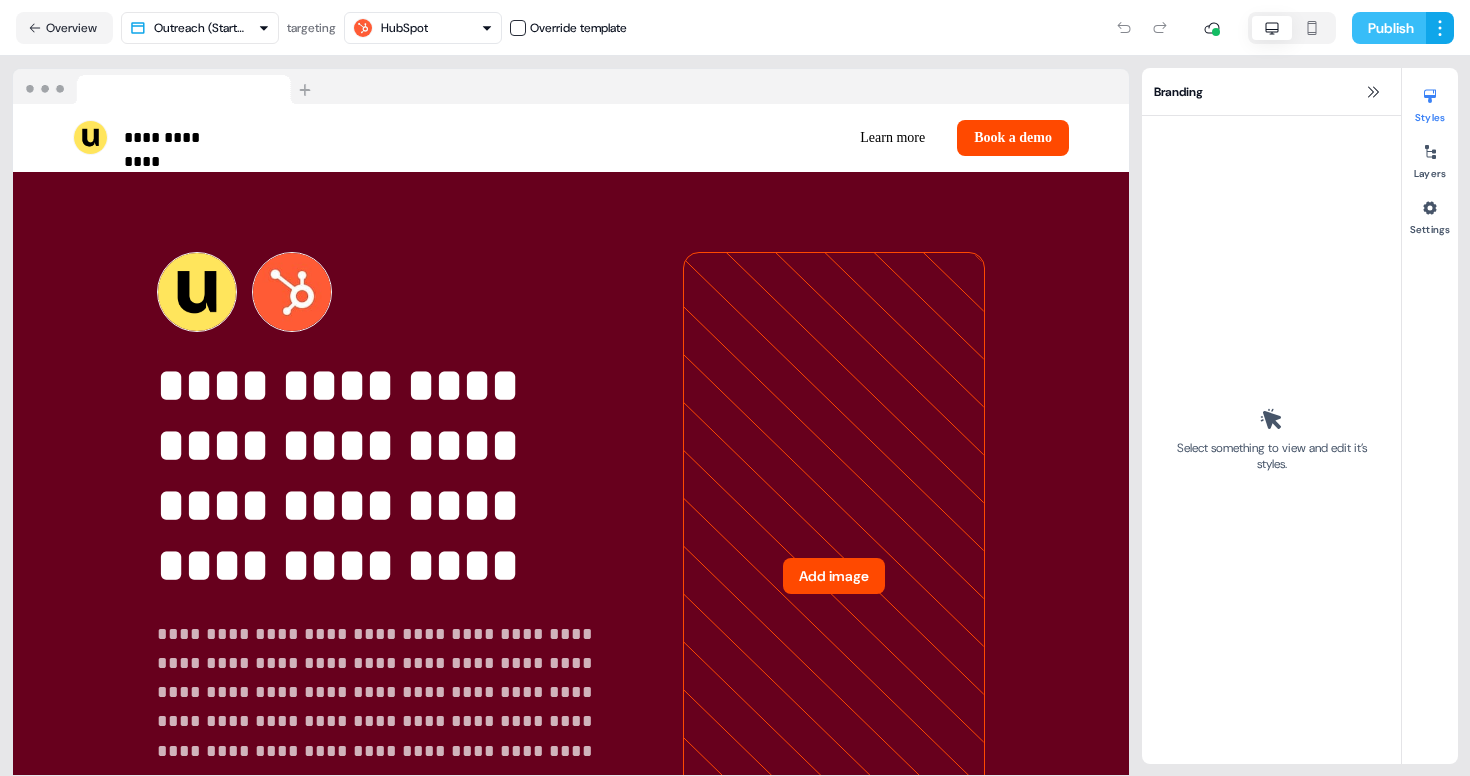 click on "Publish" at bounding box center (1389, 28) 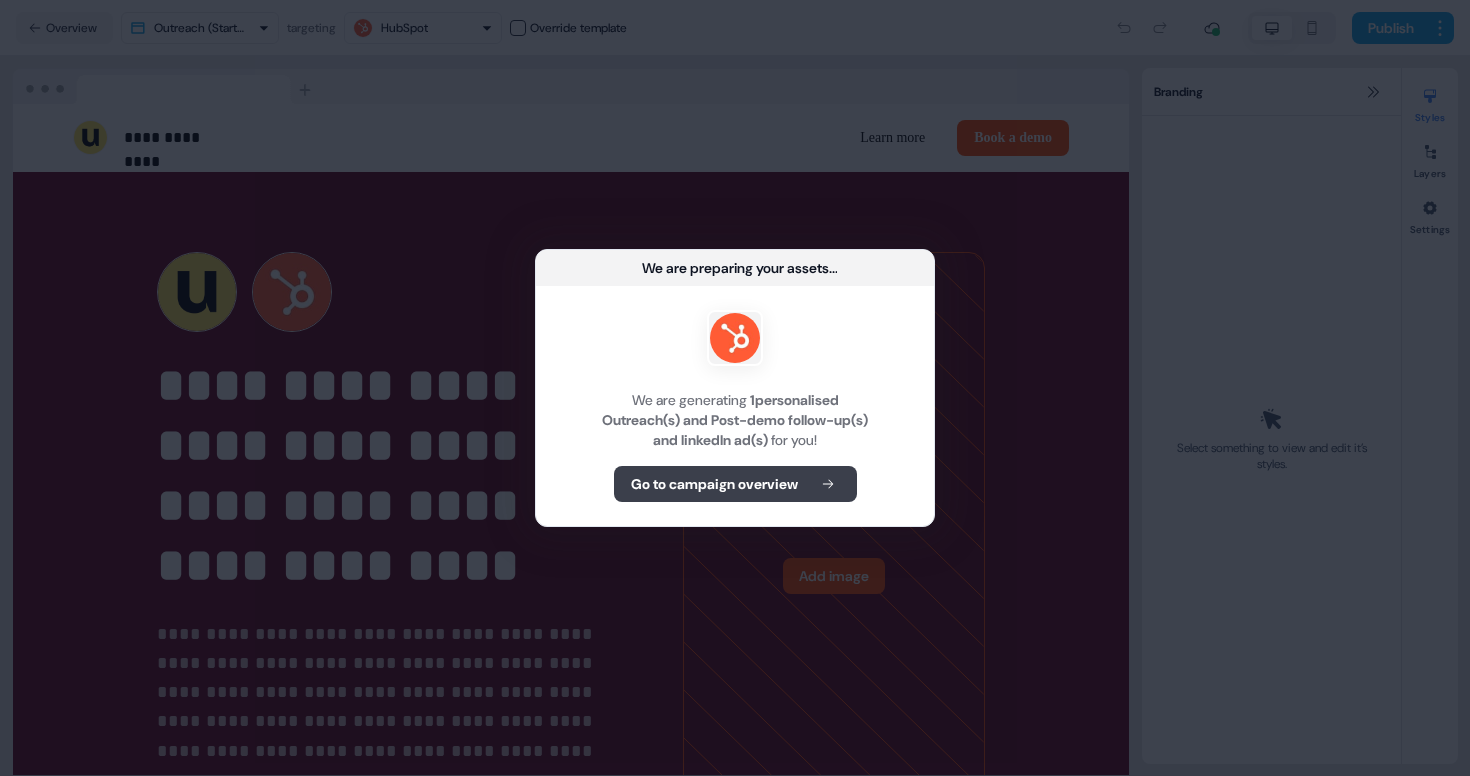 click on "Go to campaign overview" at bounding box center (714, 484) 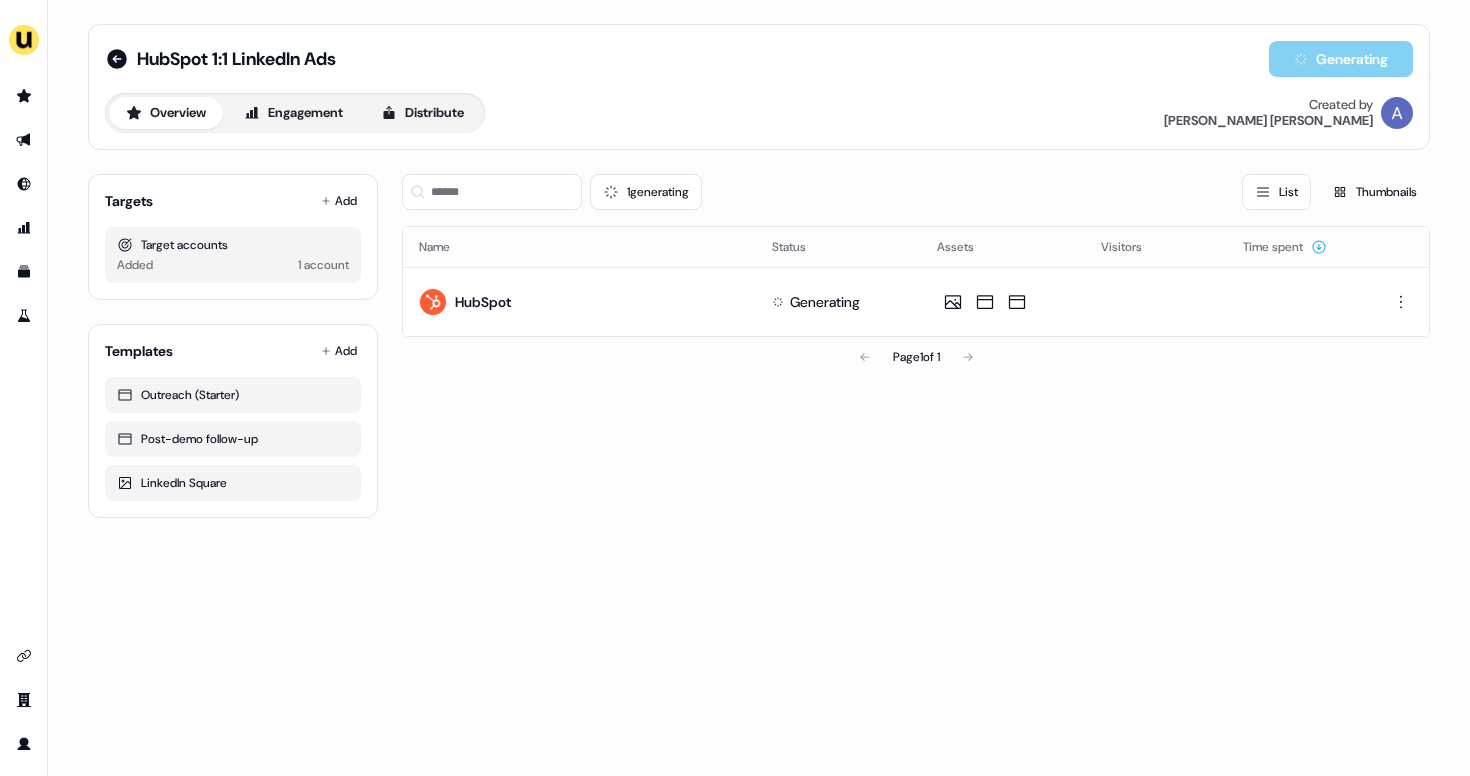 click on "HubSpot 1:1 LinkedIn Ads Generating Overview Engagement Distribute Created by [PERSON_NAME]" at bounding box center (759, 87) 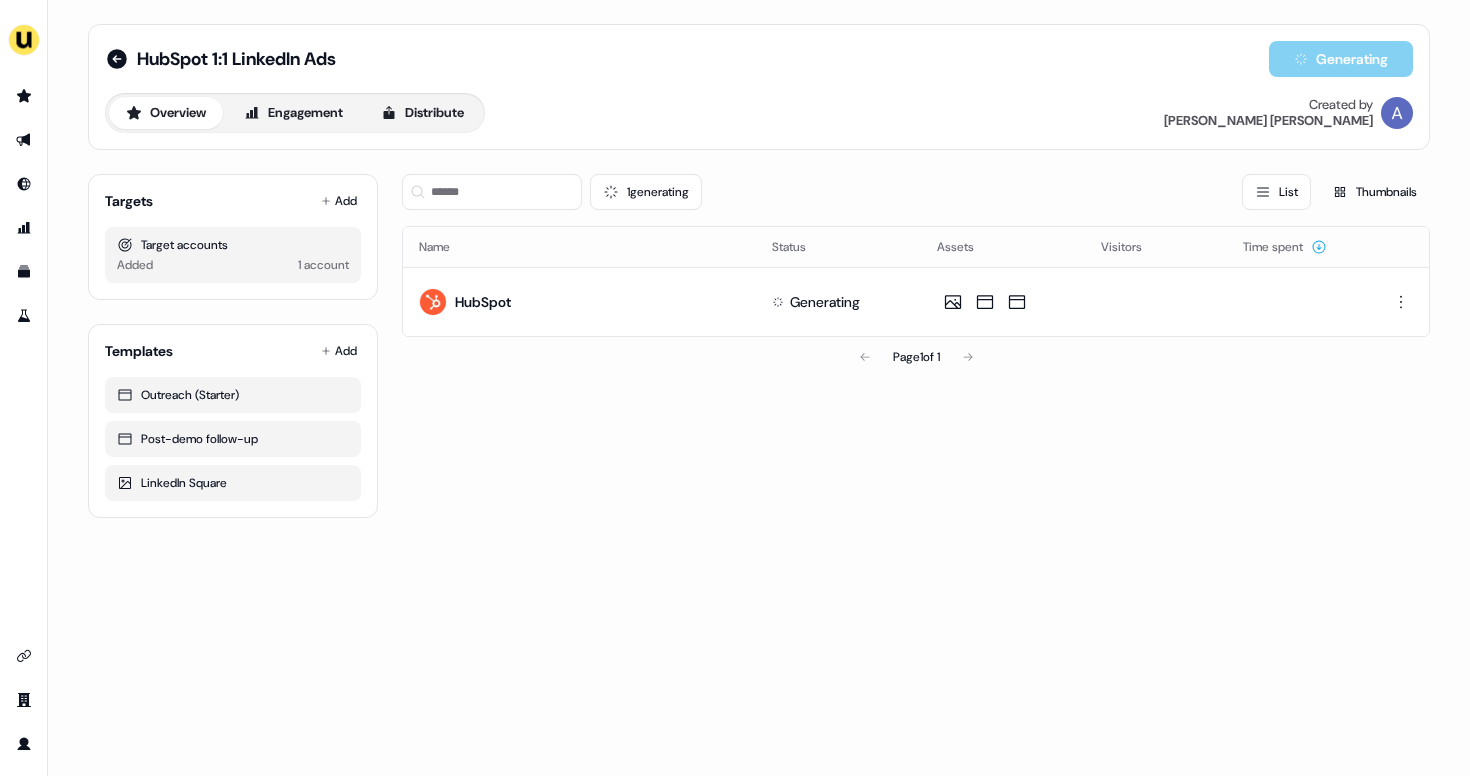 click on "Overview Engagement Distribute" at bounding box center [295, 113] 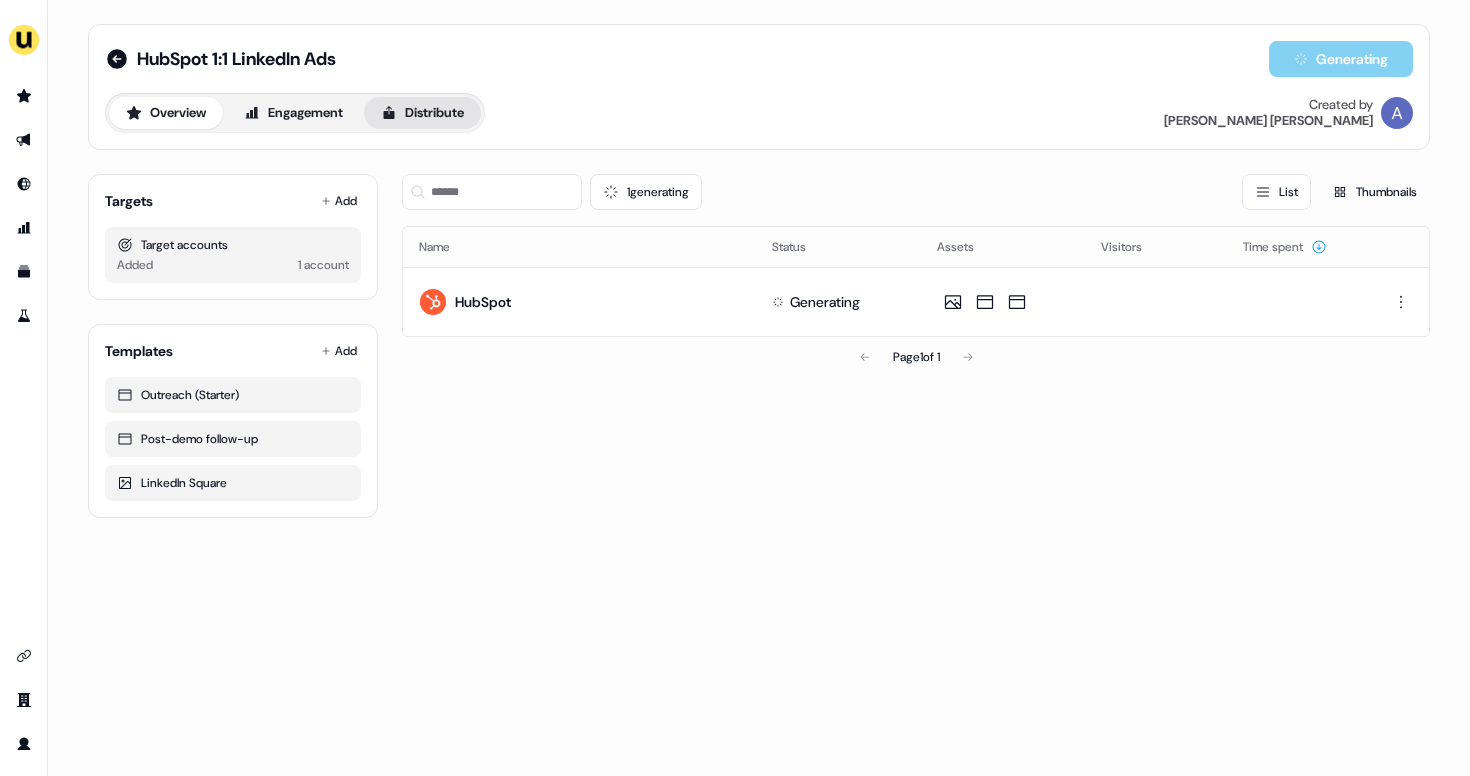 click on "Distribute" at bounding box center (422, 113) 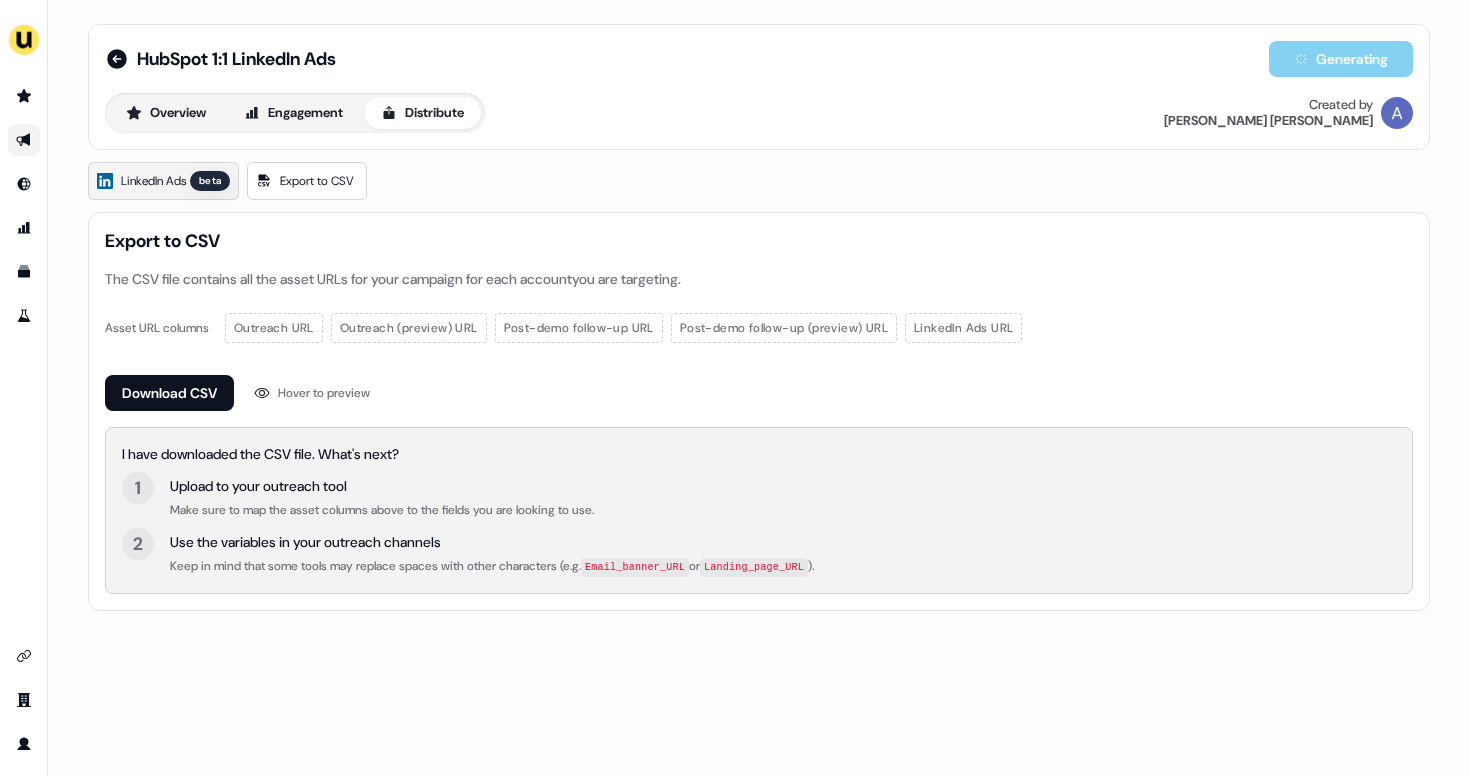 click on "LinkedIn Ads" at bounding box center [153, 181] 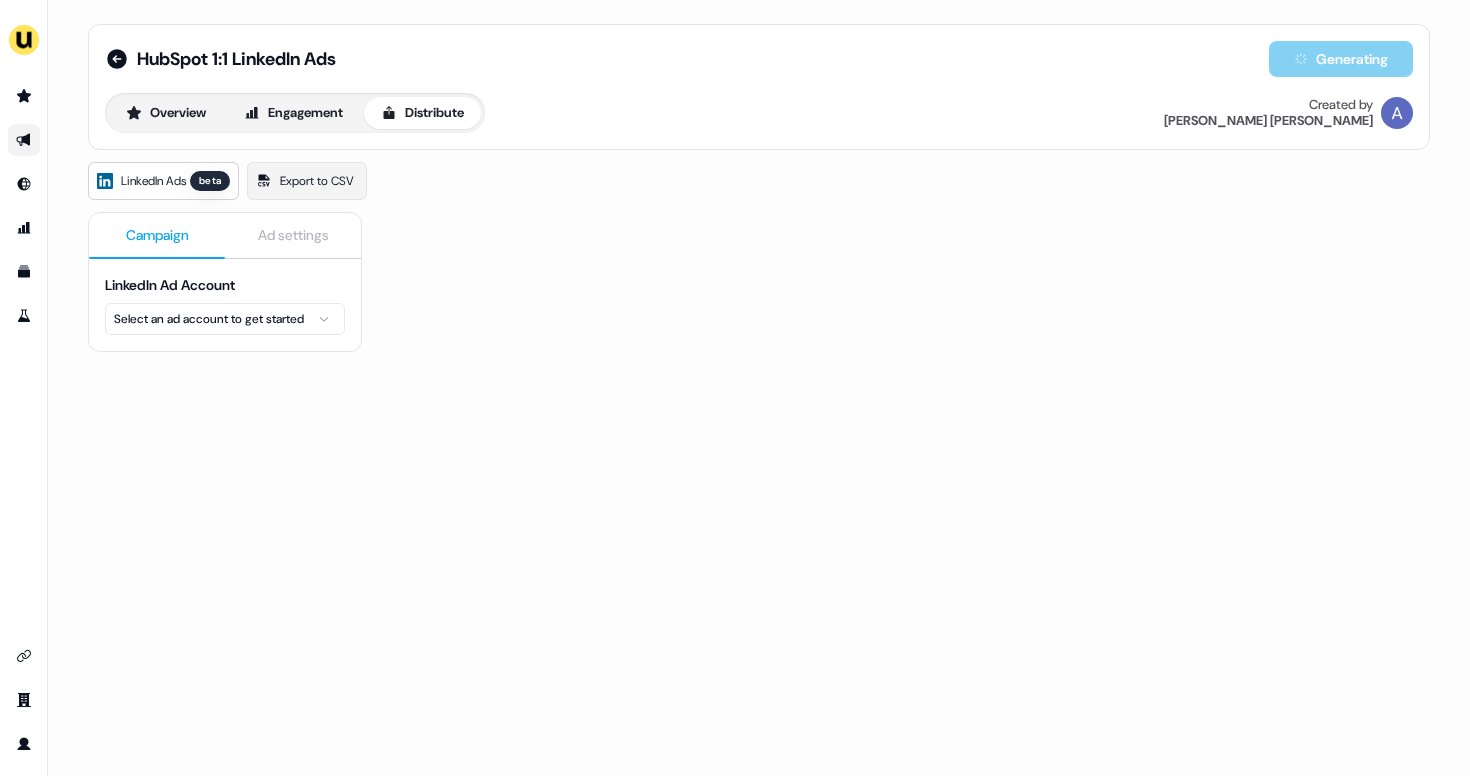 click on "For the best experience switch devices to a bigger screen. Go to [DOMAIN_NAME] HubSpot 1:1 LinkedIn Ads Generating Overview Engagement Distribute Created by [PERSON_NAME] LinkedIn Ads beta Export to CSV Campaign Ad settings LinkedIn Ad Account Select an ad account to get started" at bounding box center [735, 388] 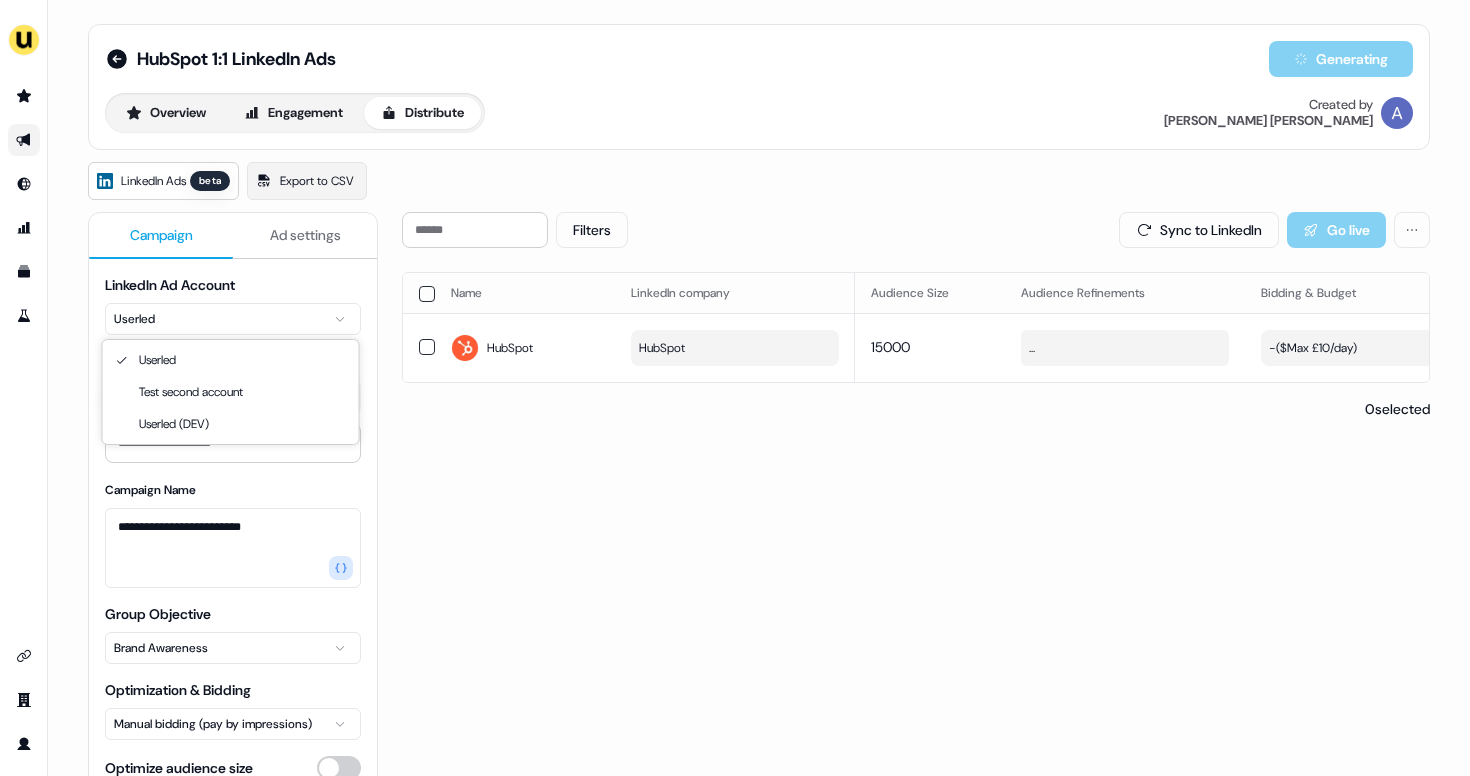 click on "**********" at bounding box center (735, 388) 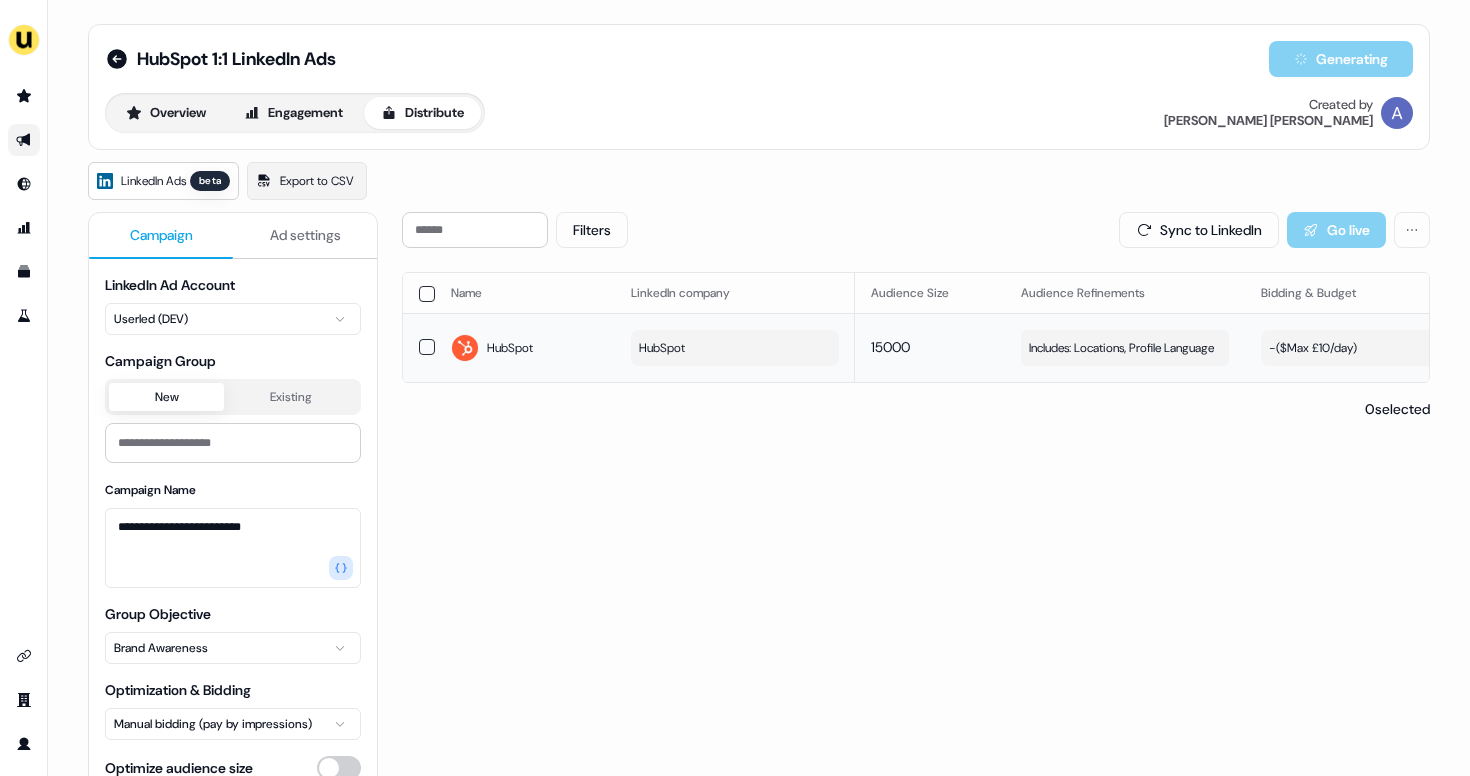 click on "-  ($ Max £10/day )" at bounding box center [1365, 348] 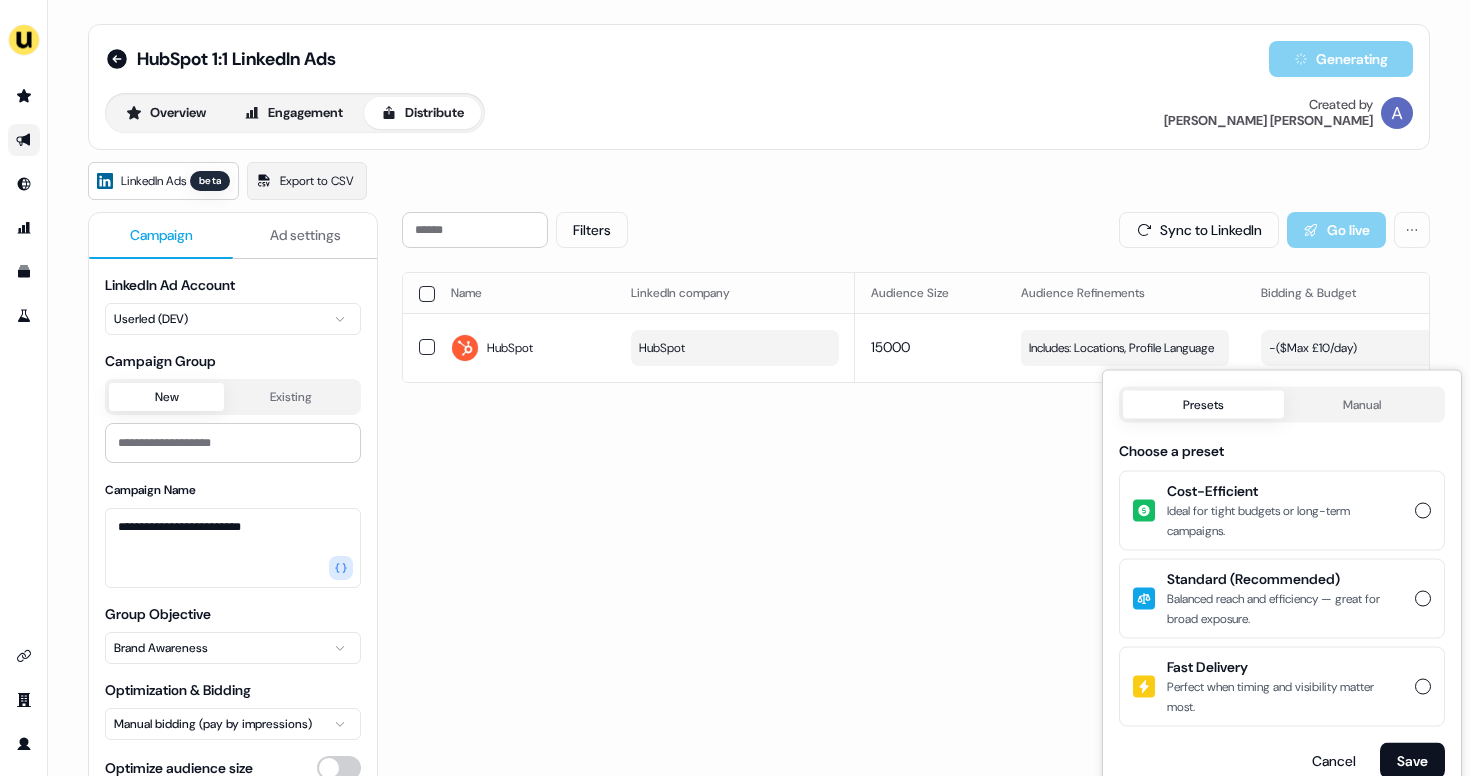 click on "Manual" at bounding box center [1363, 405] 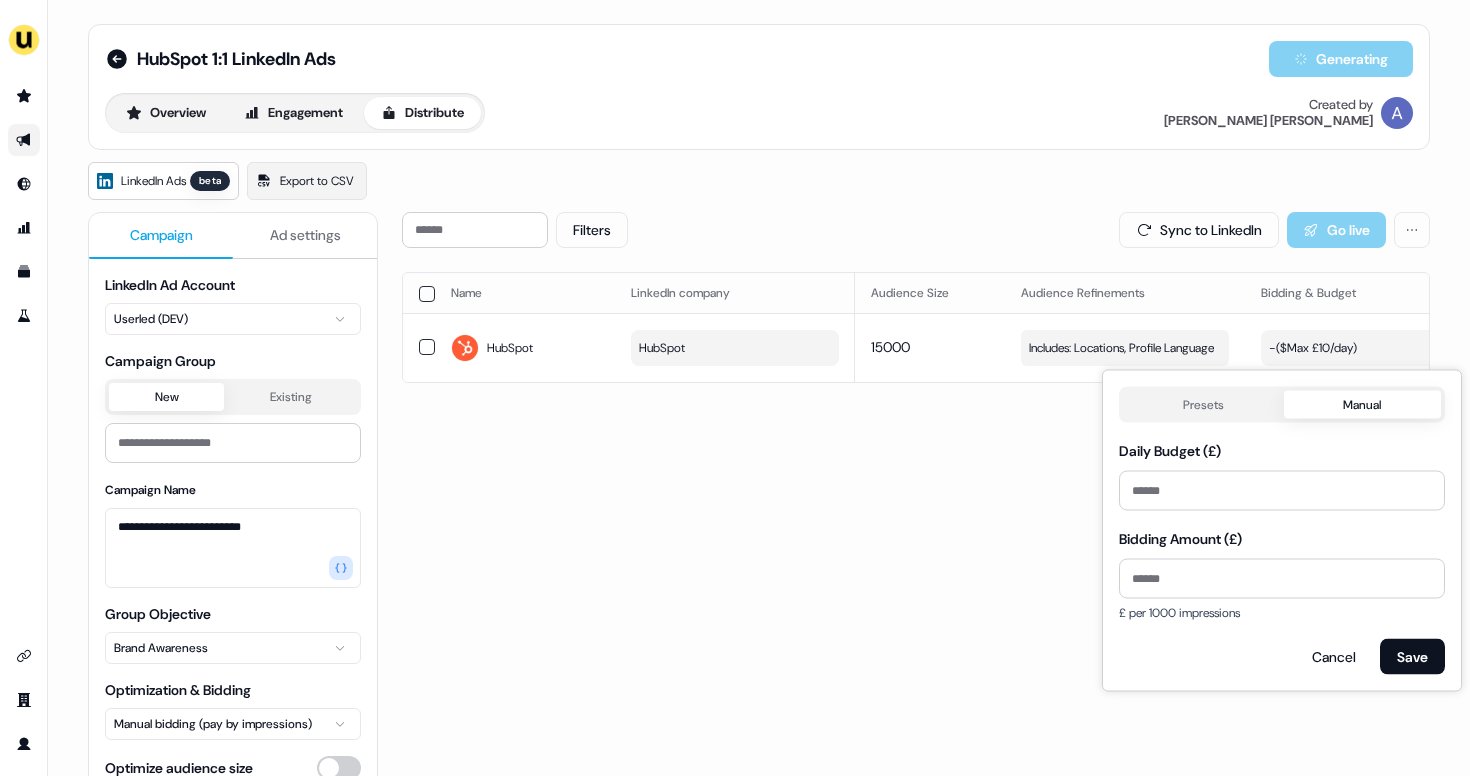 click on "Presets" at bounding box center (1203, 405) 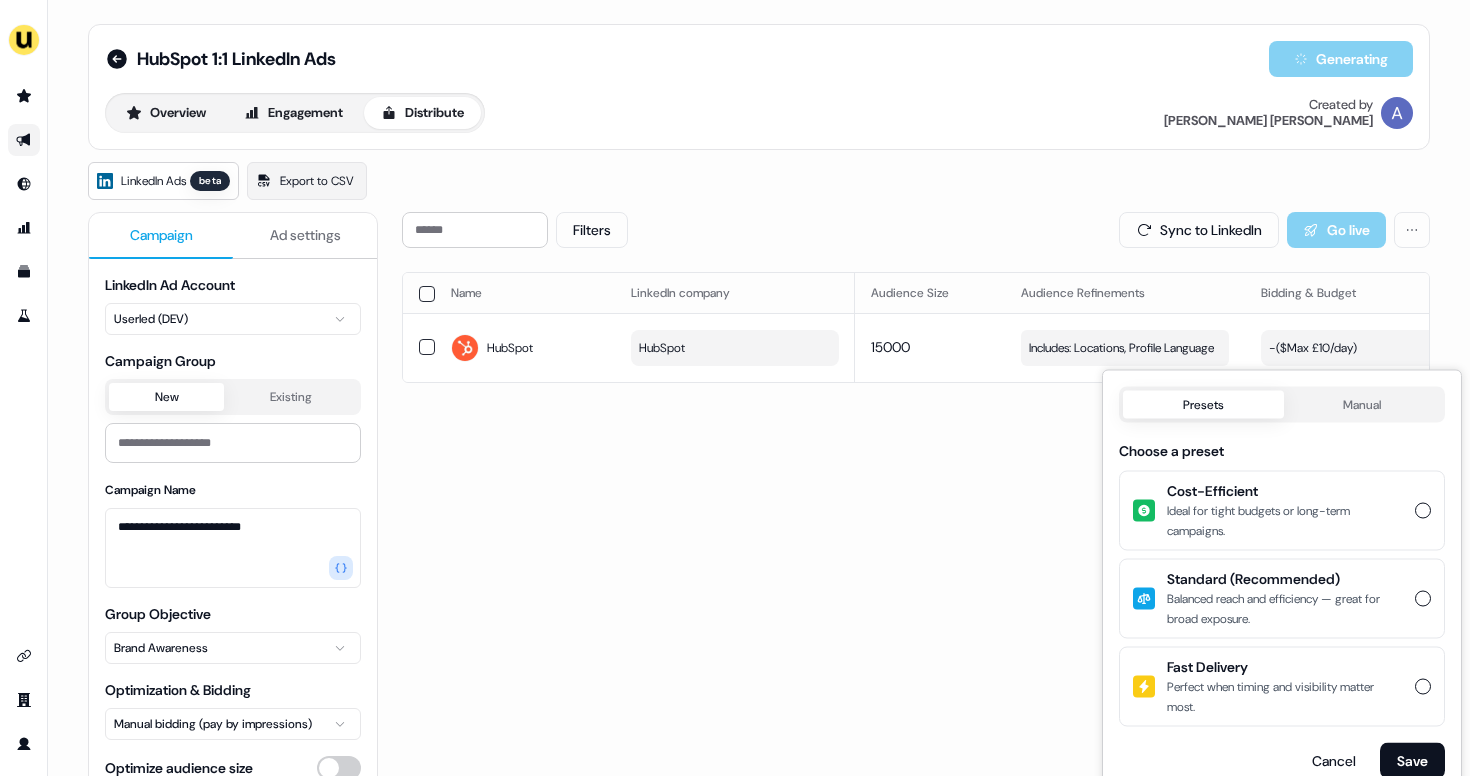 click on "HubSpot 1:1 LinkedIn Ads Generating" at bounding box center (759, 59) 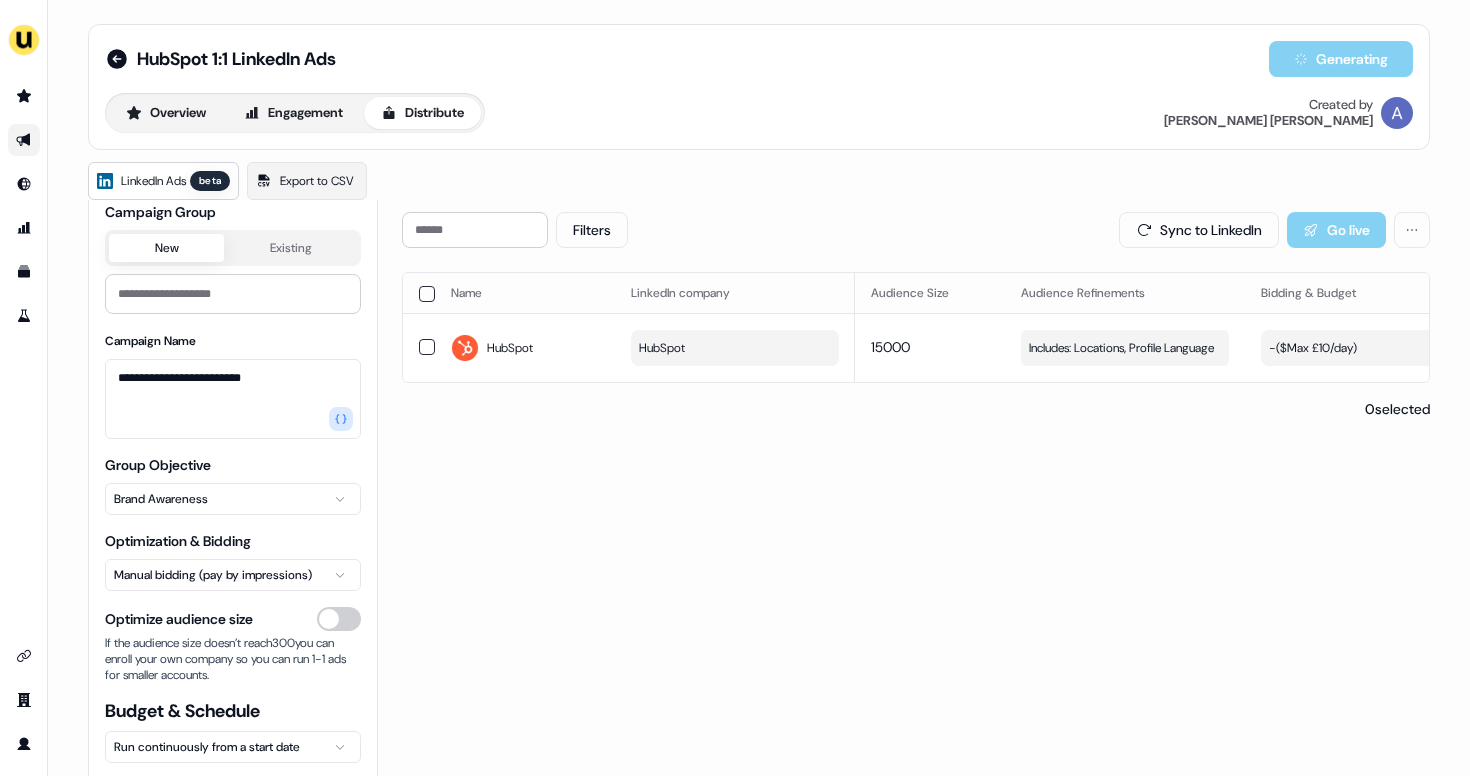 scroll, scrollTop: 170, scrollLeft: 0, axis: vertical 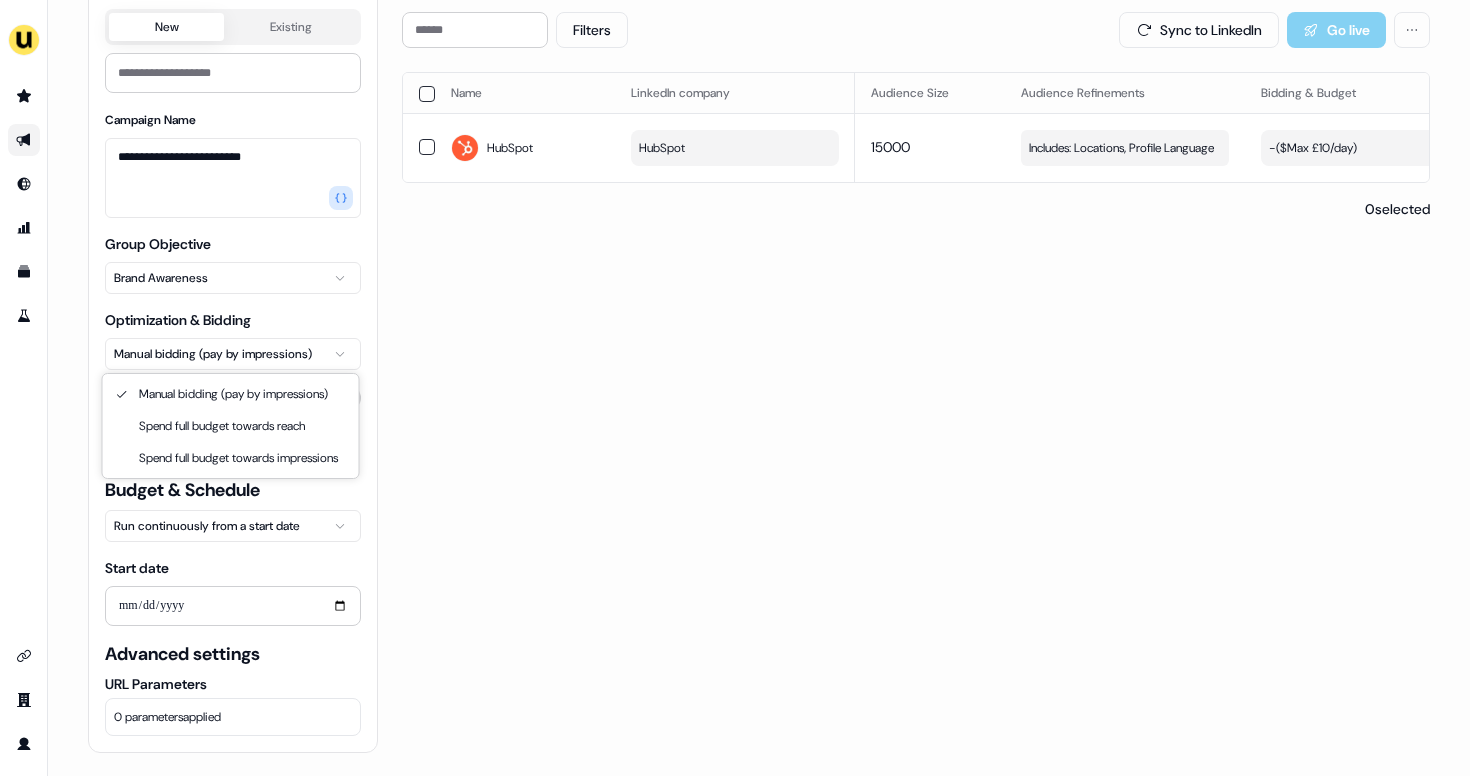 click on "**********" at bounding box center (735, 388) 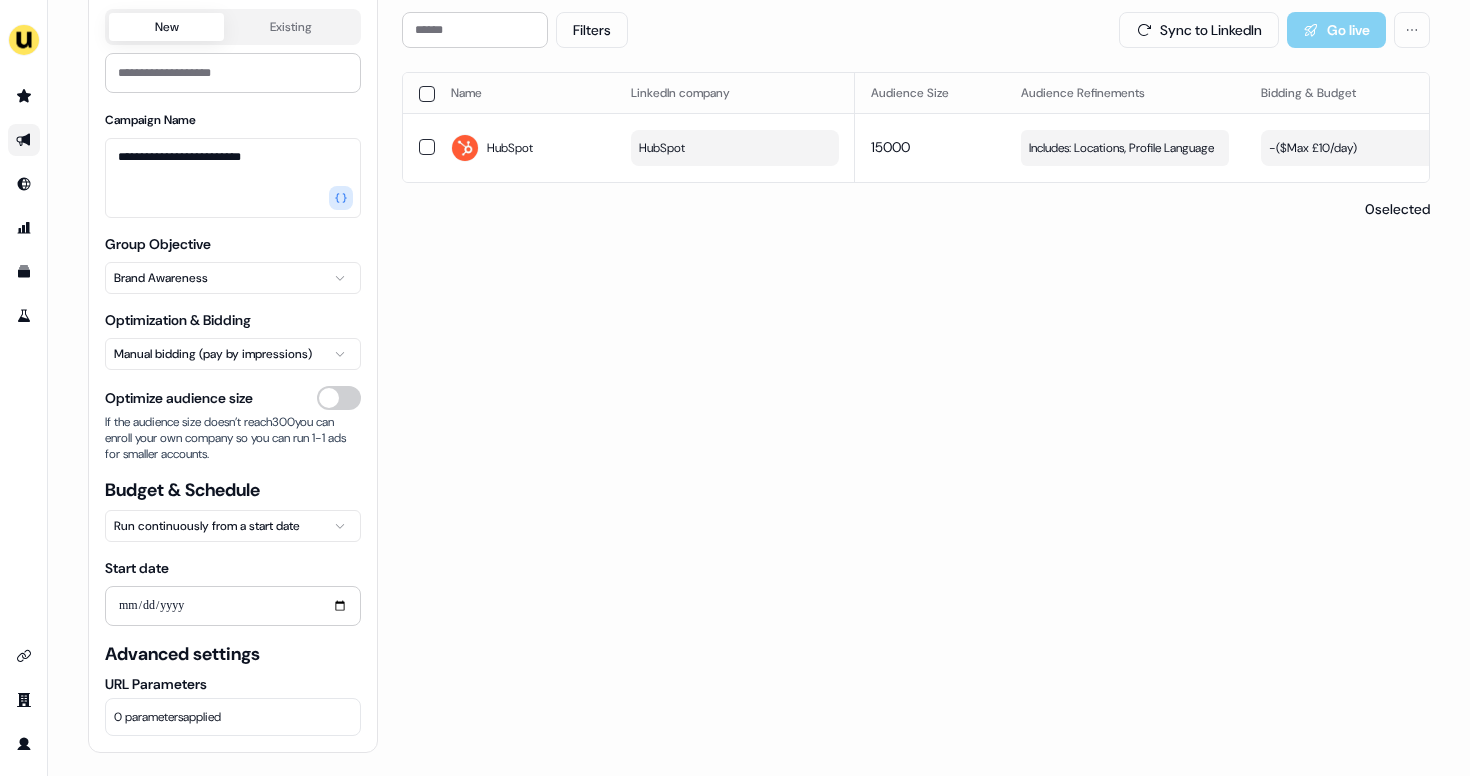 click on "**********" at bounding box center [735, 388] 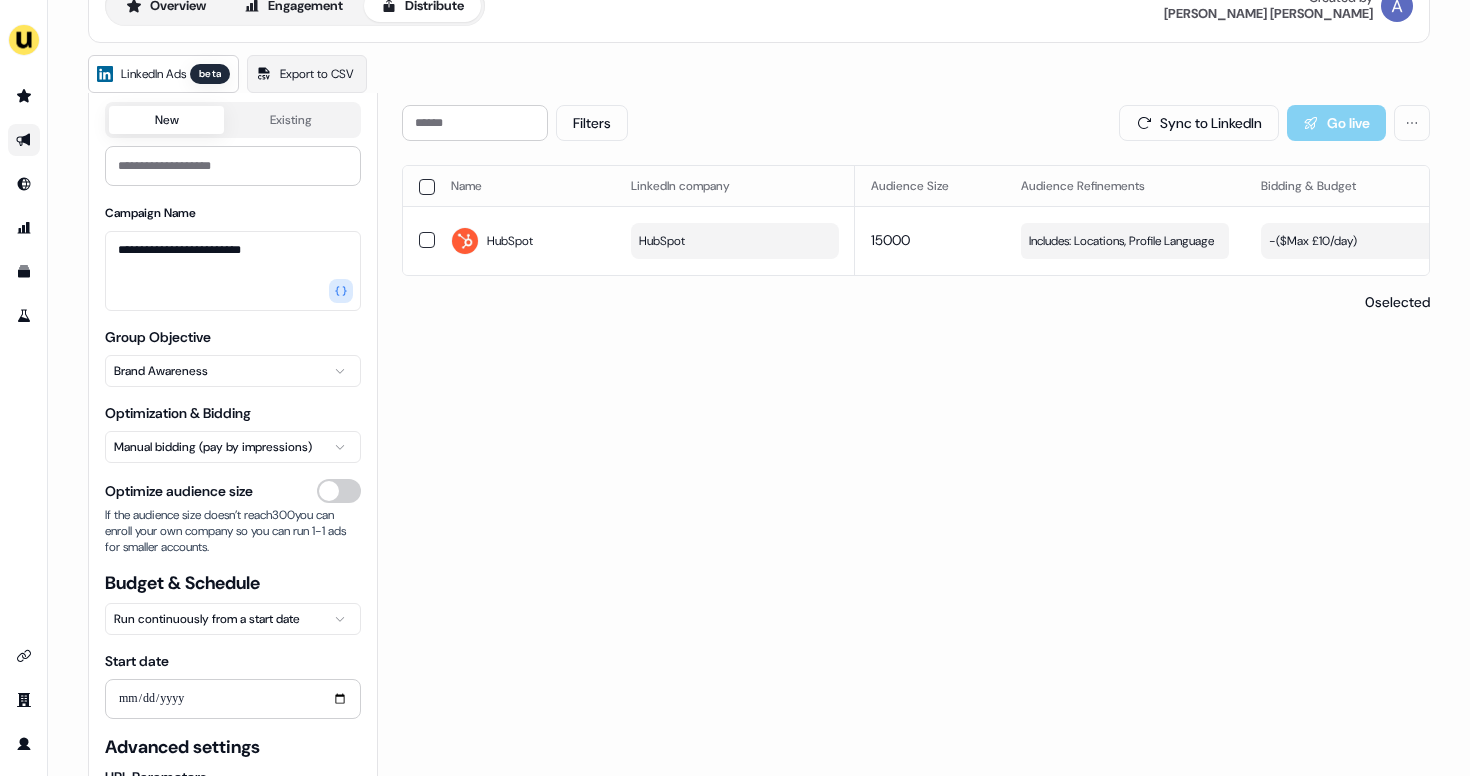 scroll, scrollTop: 48, scrollLeft: 0, axis: vertical 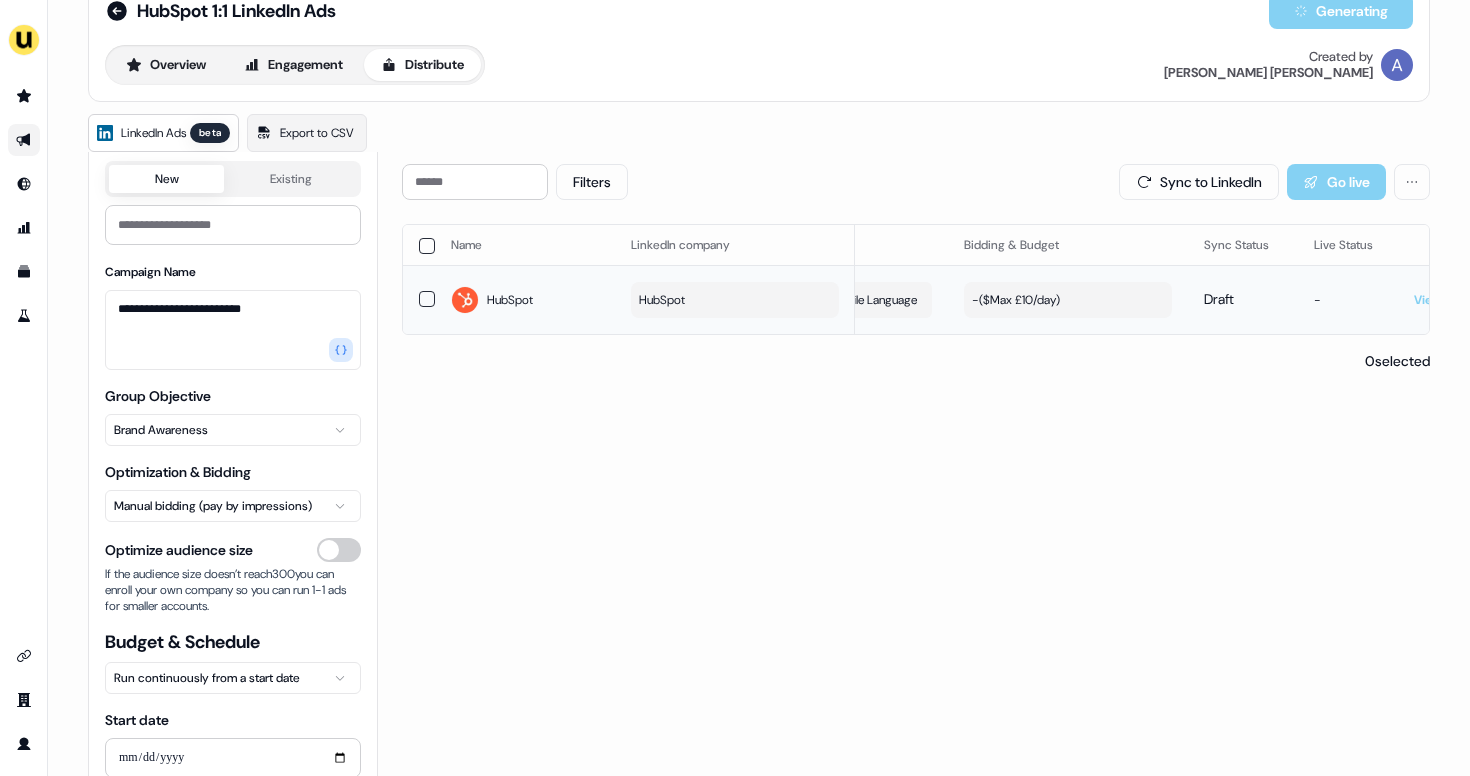 click on "-  ($ Max £10/day )" at bounding box center [1068, 300] 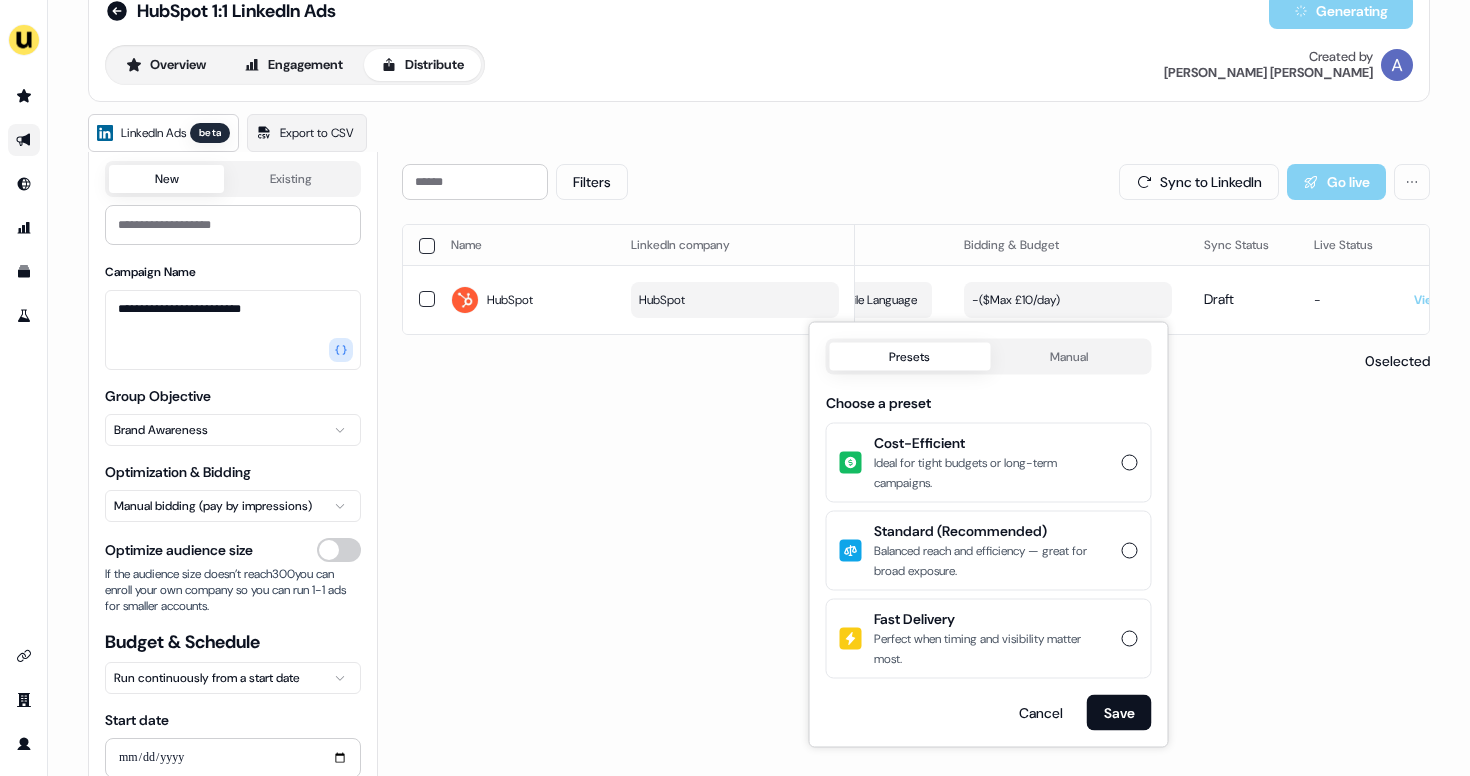 click on "Cost-Efficient Ideal for tight budgets or long-term campaigns." at bounding box center [989, 463] 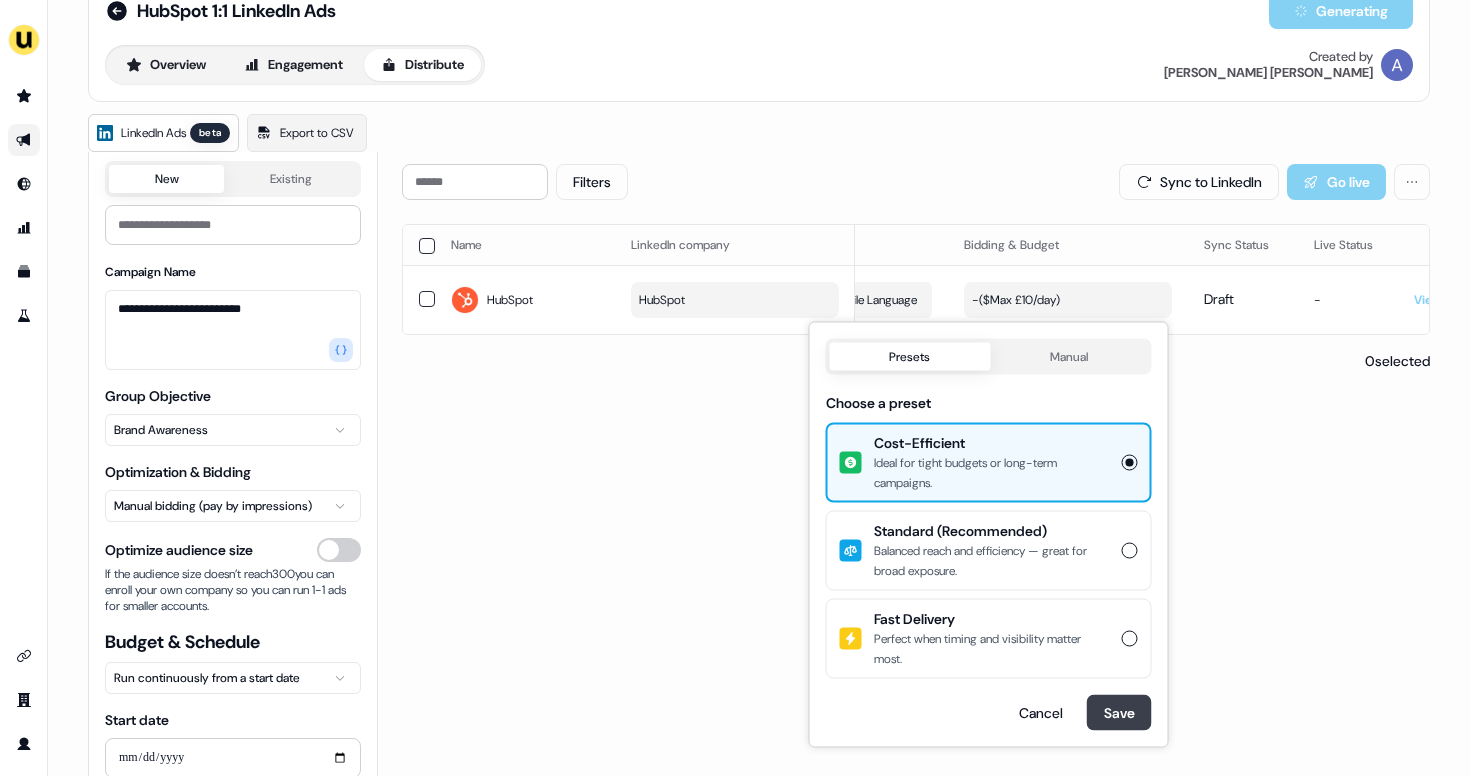 click on "Save" at bounding box center (1119, 713) 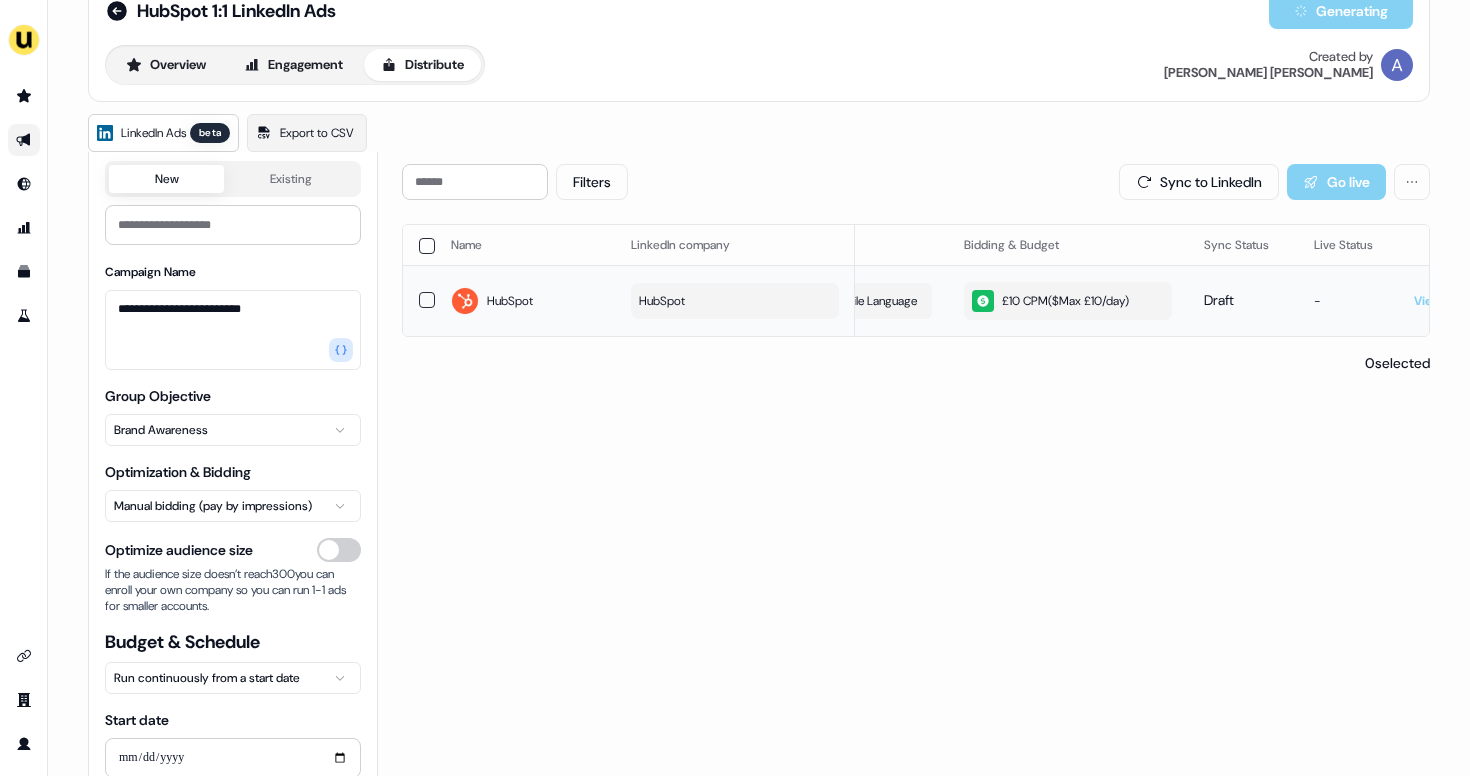click on "£10 CPM  ($ Max £10/day )" at bounding box center [1050, 301] 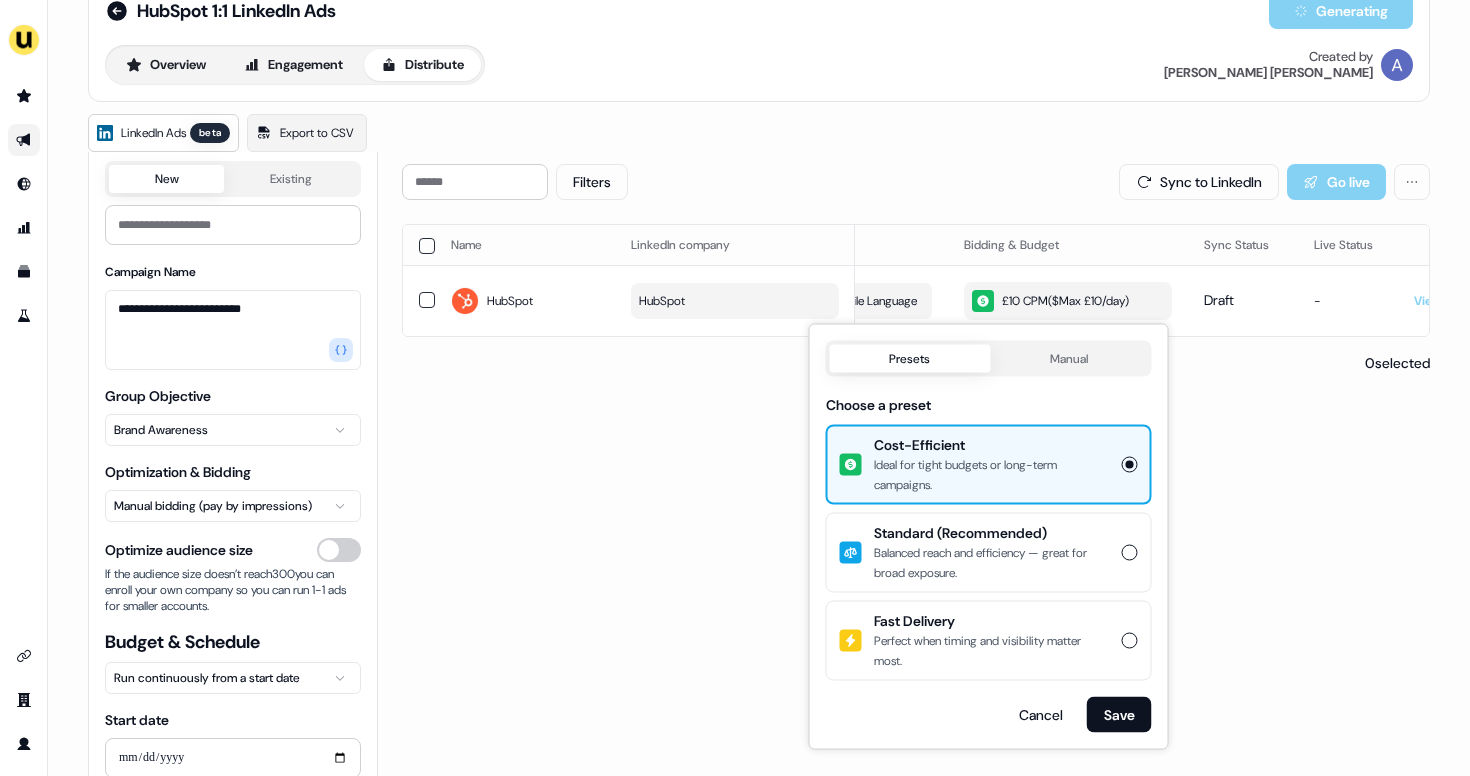 click on "Filters Sync to LinkedIn Go live Name LinkedIn company Audience Size Audience Refinements Bidding & Budget Sync Status Live Status HubSpot HubSpot 15000 Includes: Locations, Profile Language Edit £10 CPM  ($ Max £10/day ) Draft - View campaign 0  selected" at bounding box center [916, 534] 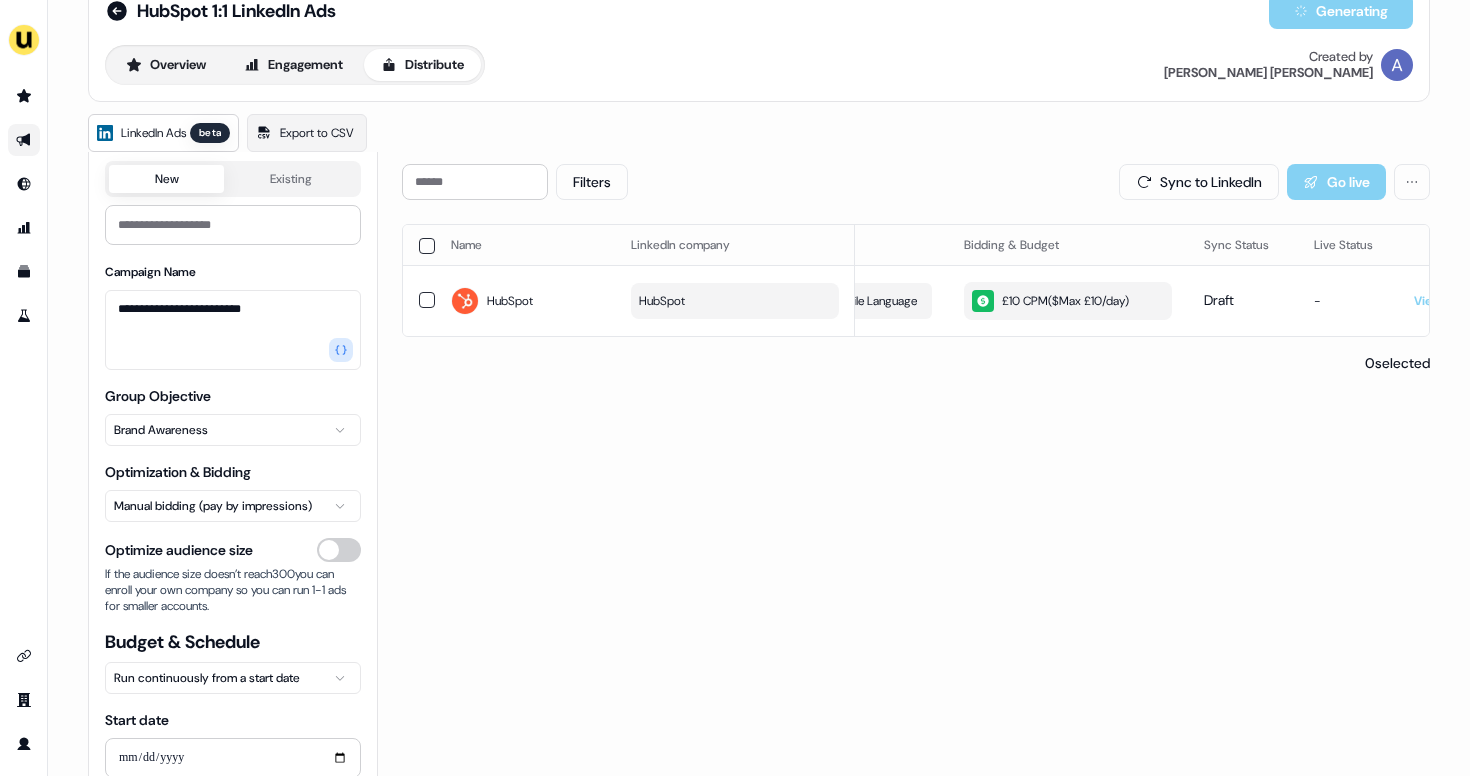 scroll, scrollTop: 0, scrollLeft: 0, axis: both 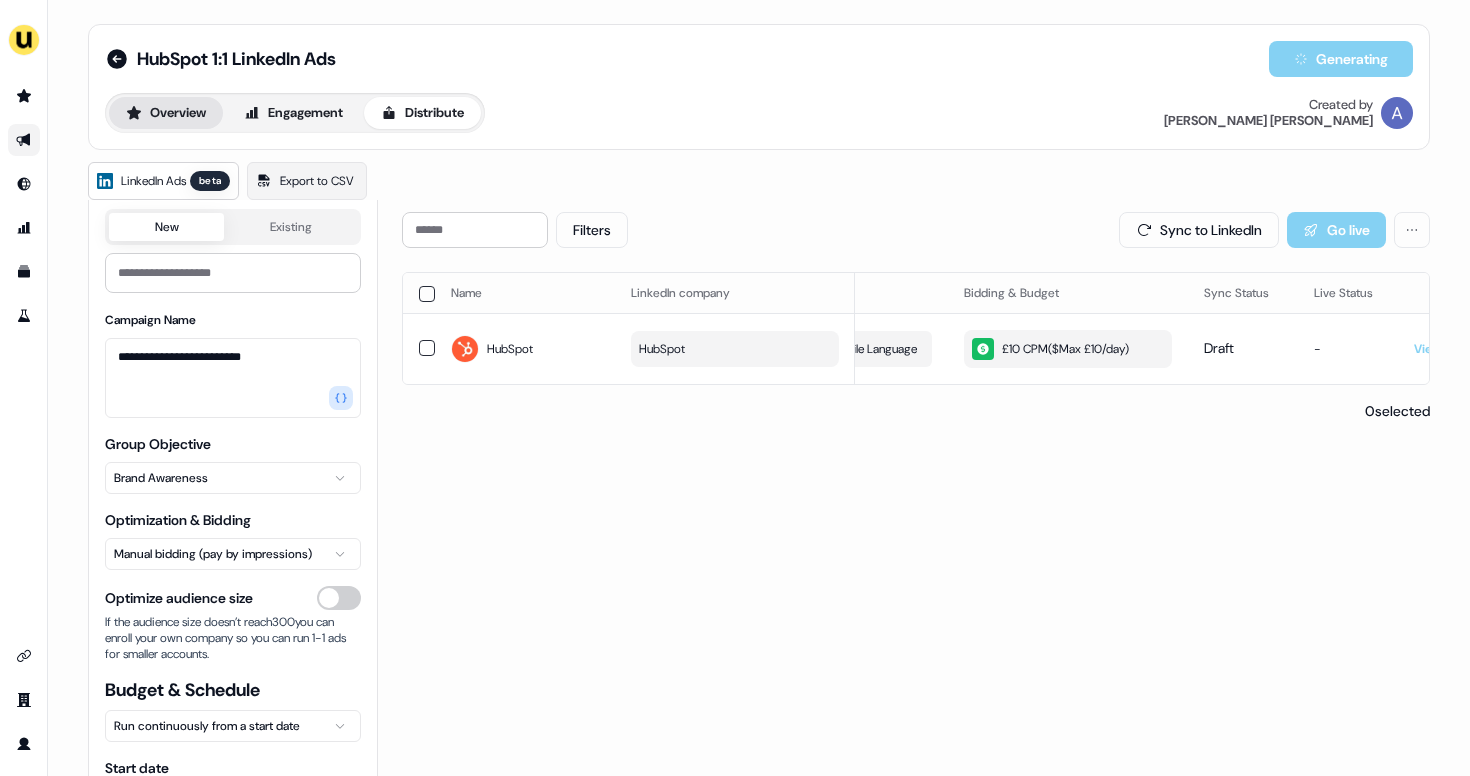click on "Overview" at bounding box center (166, 113) 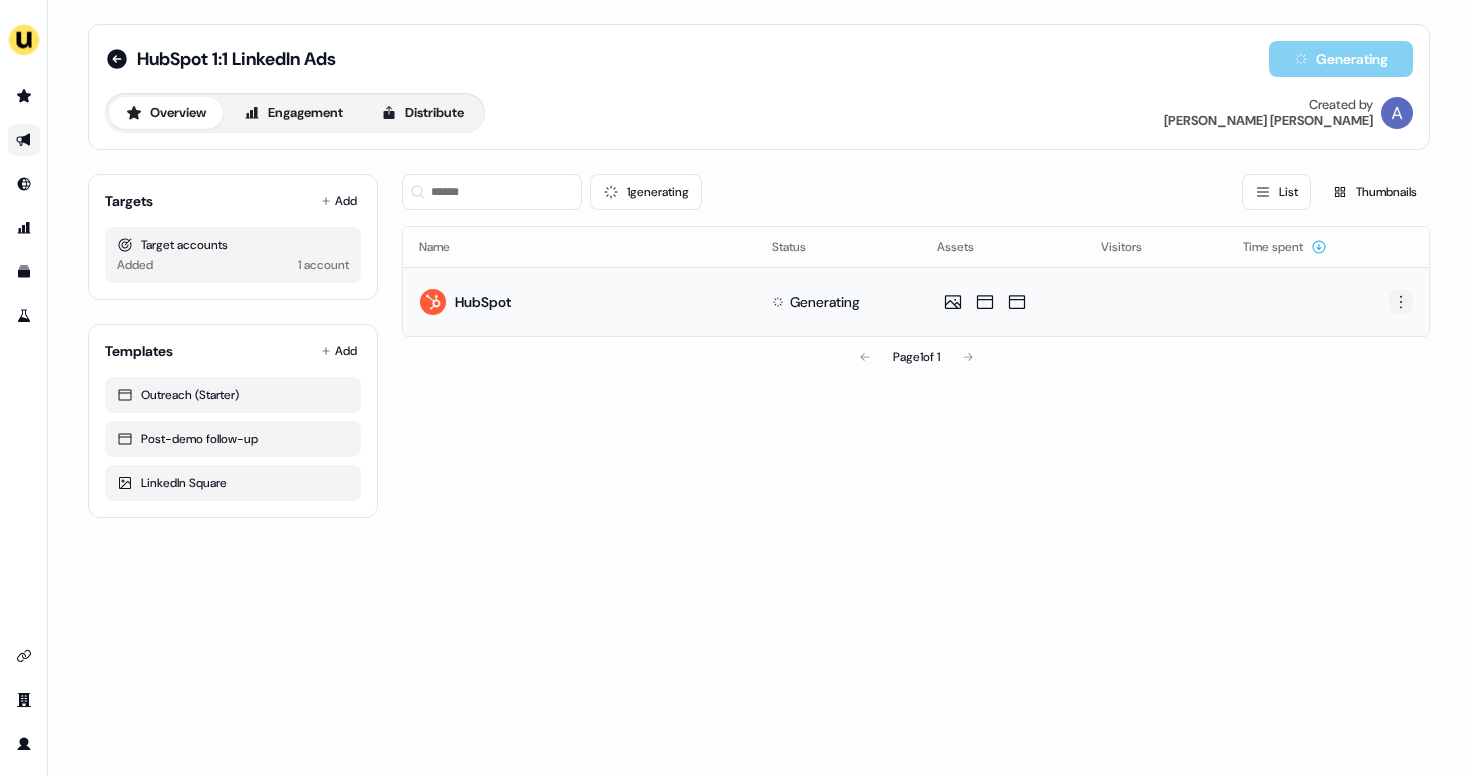 click on "For the best experience switch devices to a bigger screen. Go to [DOMAIN_NAME] HubSpot 1:1 LinkedIn Ads Generating Overview Engagement Distribute Created by [PERSON_NAME] Targets Add Target   accounts Added 1   account Templates Add Outreach (Starter) Post-demo follow-up LinkedIn Square 1  generating List Thumbnails Name Status Assets Visitors Time spent HubSpot Generating Page  1  of 1" at bounding box center (735, 388) 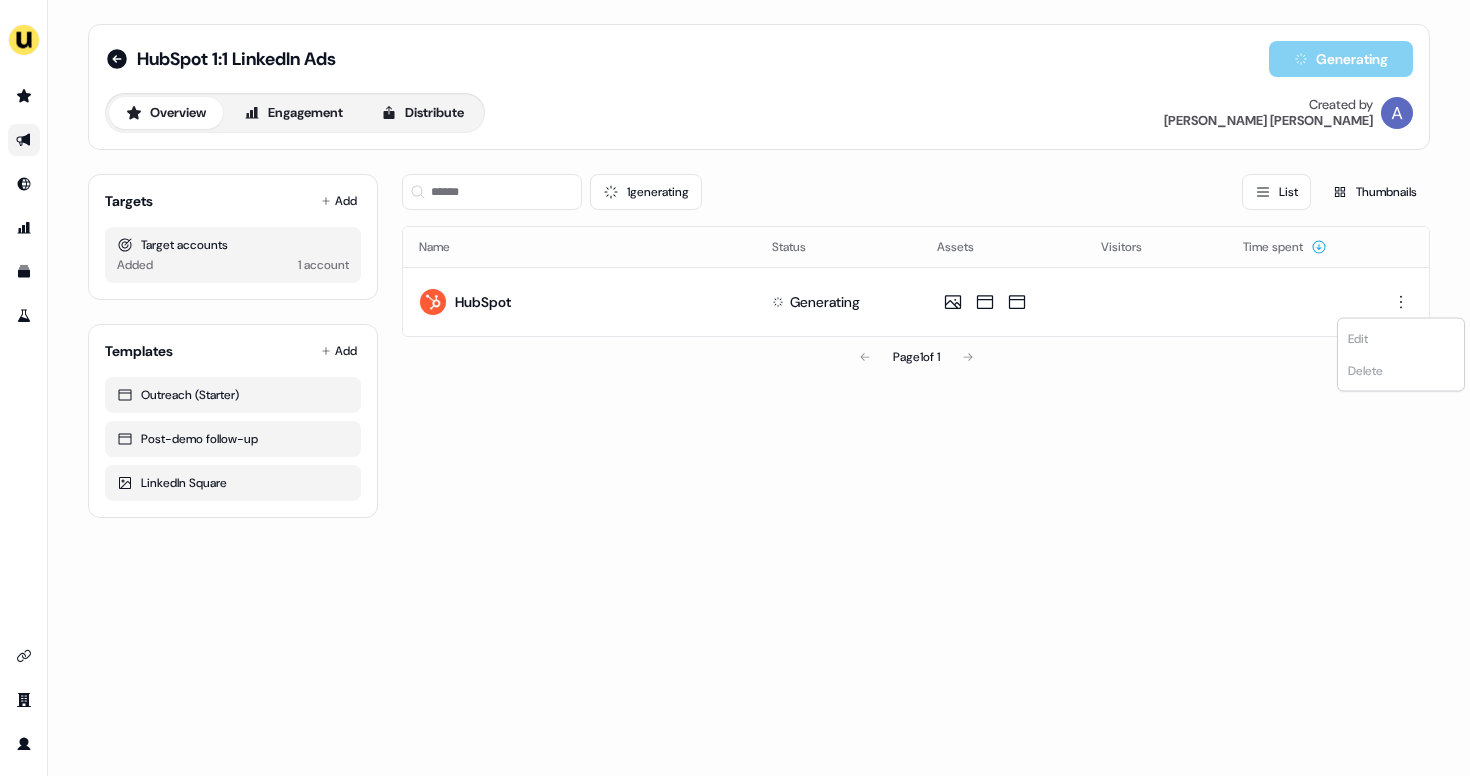 click on "For the best experience switch devices to a bigger screen. Go to [DOMAIN_NAME] HubSpot 1:1 LinkedIn Ads Generating Overview Engagement Distribute Created by [PERSON_NAME] Targets Add Target   accounts Added 1   account Templates Add Outreach (Starter) Post-demo follow-up LinkedIn Square 1  generating List Thumbnails Name Status Assets Visitors Time spent HubSpot Generating Page  1  of 1 Edit Delete" at bounding box center (735, 388) 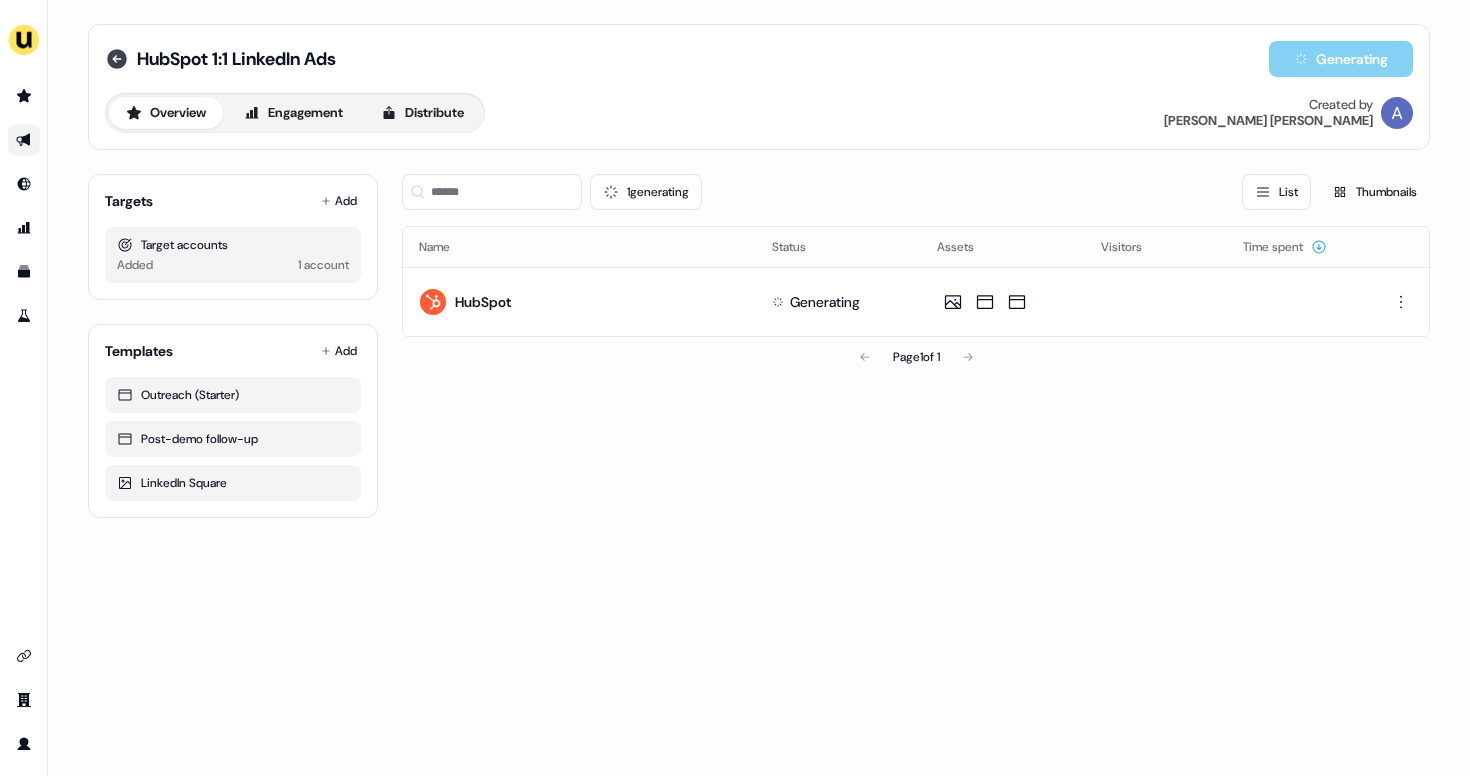 click 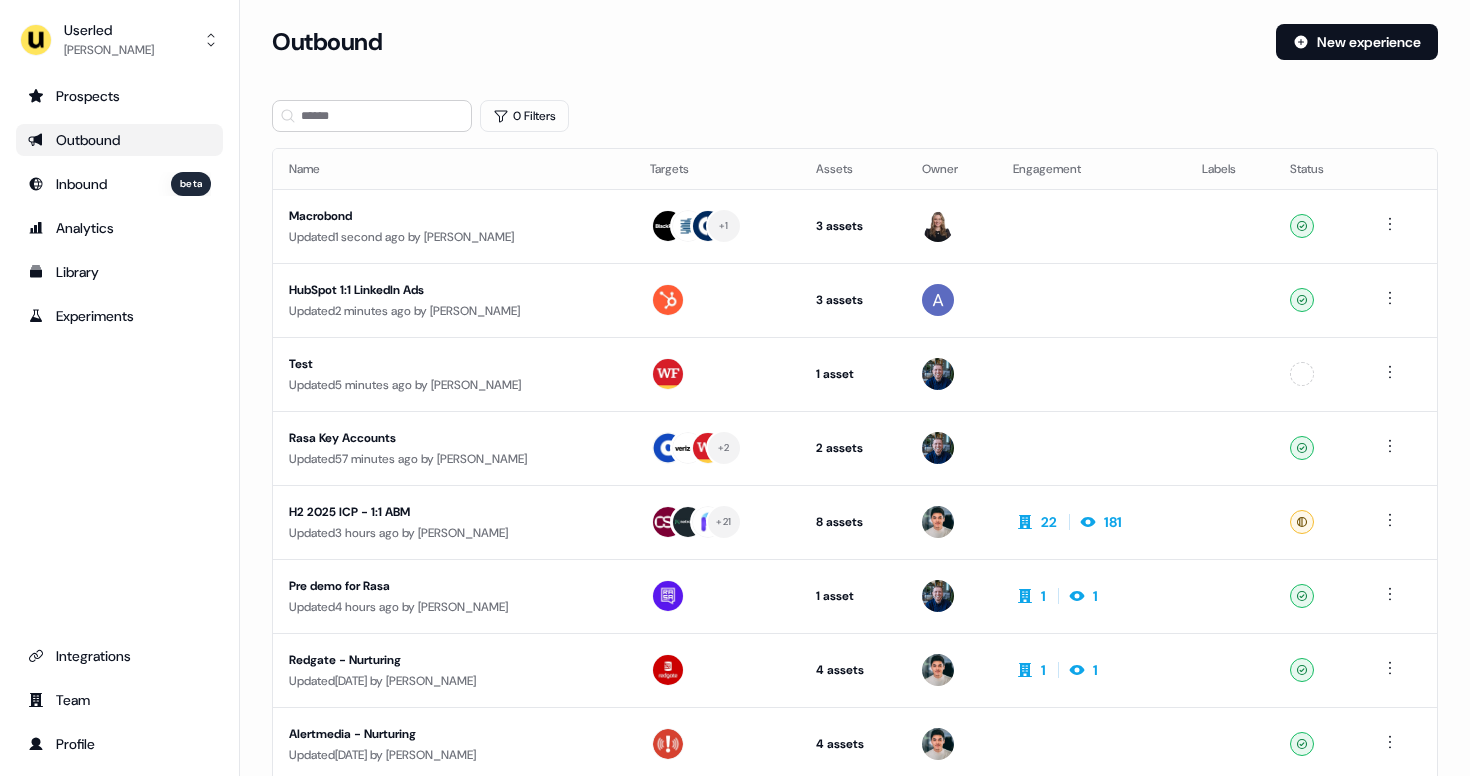 click on "Outbound" at bounding box center (119, 140) 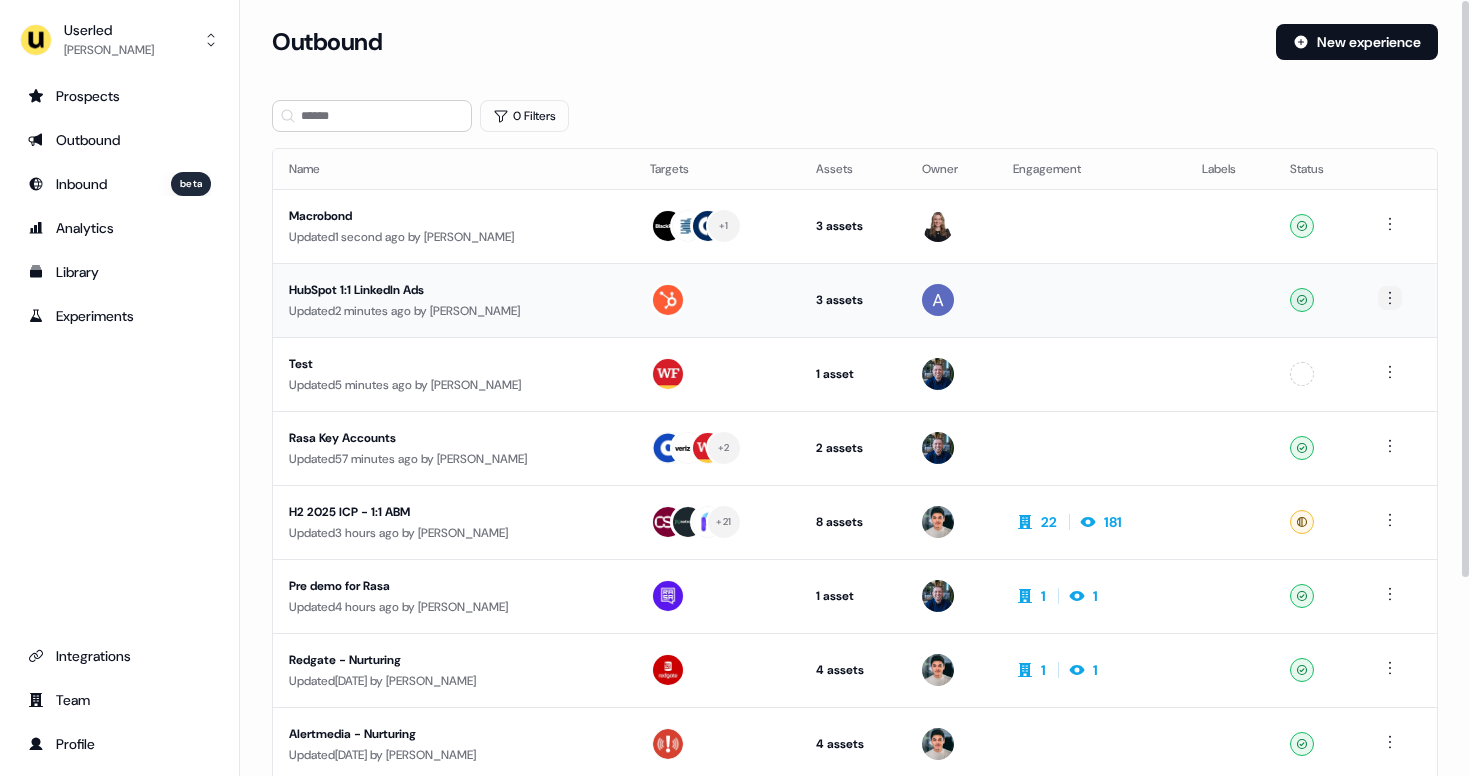 click on "For the best experience switch devices to a bigger screen. Go to [DOMAIN_NAME] Userled [PERSON_NAME] Prospects Outbound Inbound beta Analytics Library Experiments Integrations Team Profile Loading... Outbound New experience 0   Filters Name Targets Assets Owner Engagement Labels Status Macrobond Updated  1 second ago   by   [PERSON_NAME] + 1 3   assets LinkedIn Square, LinkedIn Landscape, Outreach (Starter) Ready HubSpot 1:1 LinkedIn Ads Updated  2 minutes ago   by   [PERSON_NAME] 3   assets Outreach (Starter), Post-demo follow-up, LinkedIn Square Ready Test Updated  5 minutes ago   by   [PERSON_NAME] 1   asset Outreach (Starter) Unconfigured Rasa Key Accounts Updated  57 minutes ago   by   [PERSON_NAME] + 2 2   assets Outreach (Starter), Webinar Ready H2 2025 ICP - 1:1 ABM Updated  3 hours ago   by   [PERSON_NAME] + 21 8   assets Outreach (Starter), LinkedIn Square, Outreach (Starter), Outreach (Starter), LinkedIn Square, LinkedIn Square, LinkedIn Square, LinkedIn Square 22 181 Ready Updated" at bounding box center [735, 388] 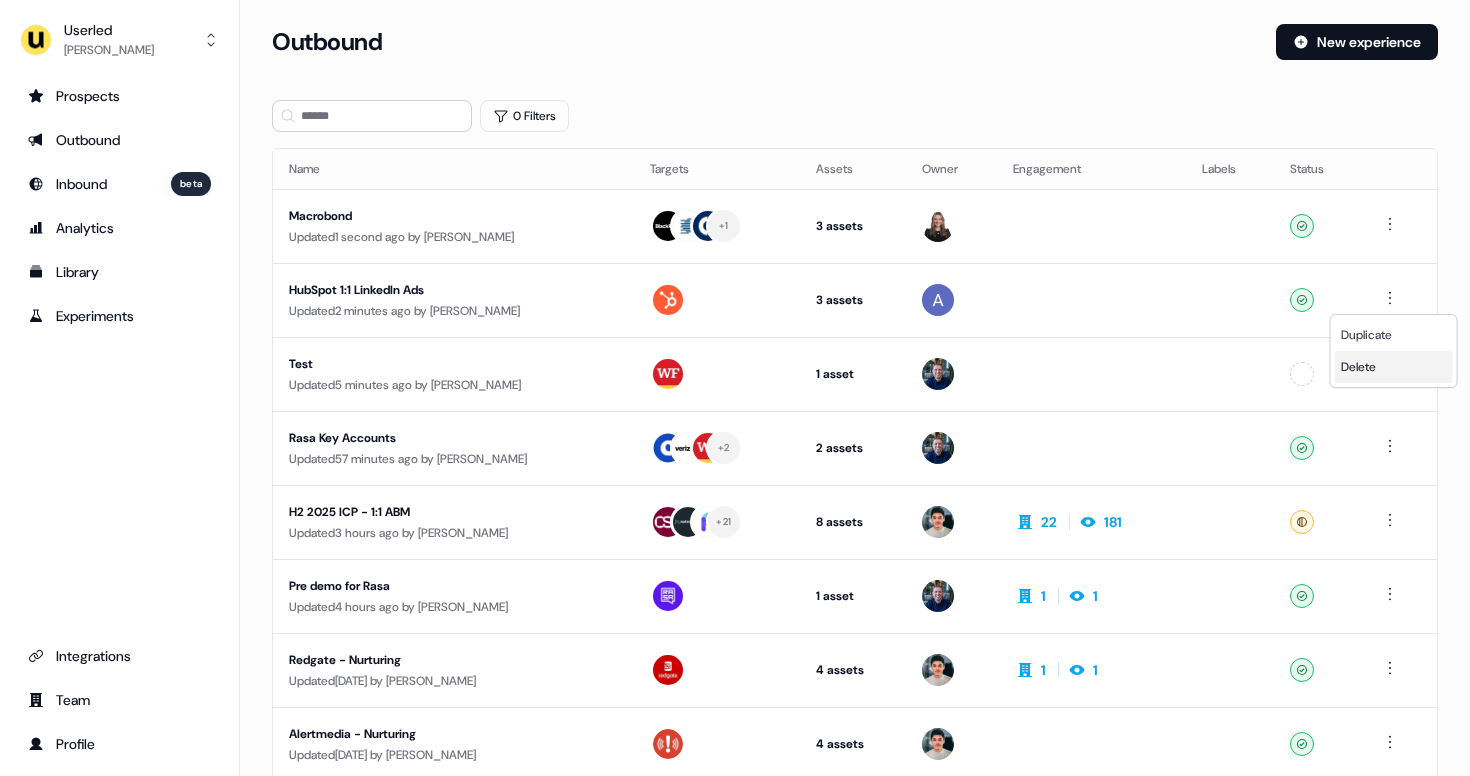 click on "Delete" at bounding box center (1358, 367) 